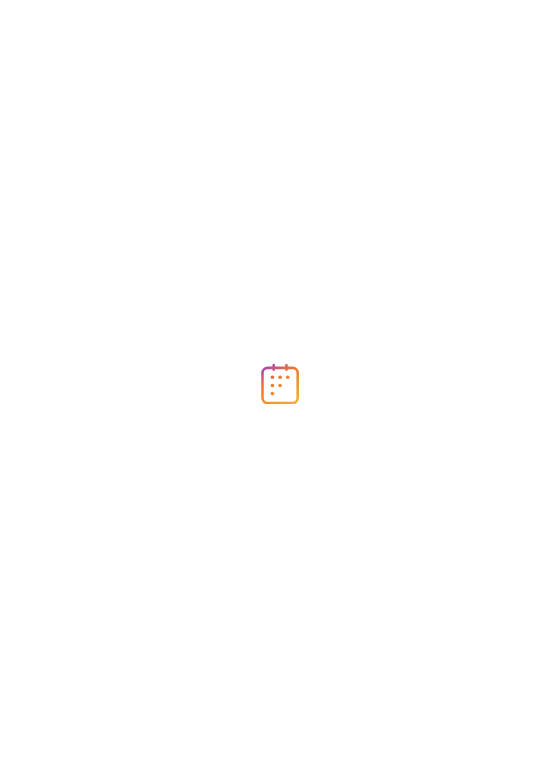 scroll, scrollTop: 0, scrollLeft: 0, axis: both 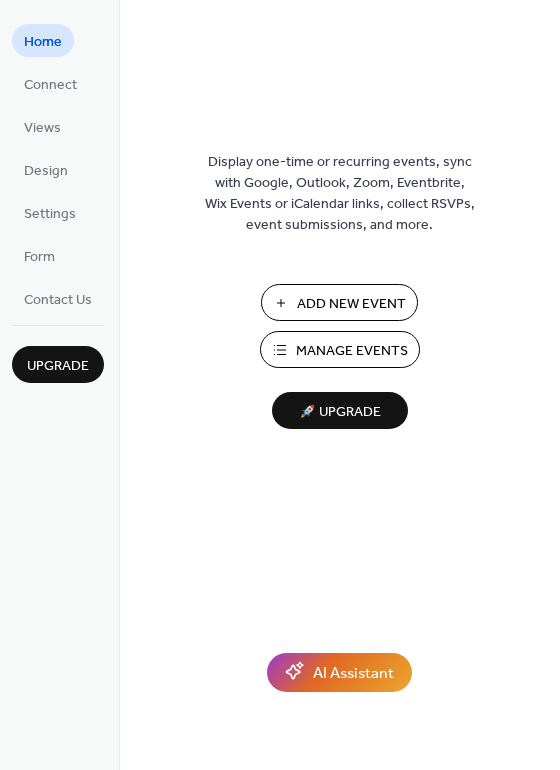 click on "Add New Event" at bounding box center (351, 304) 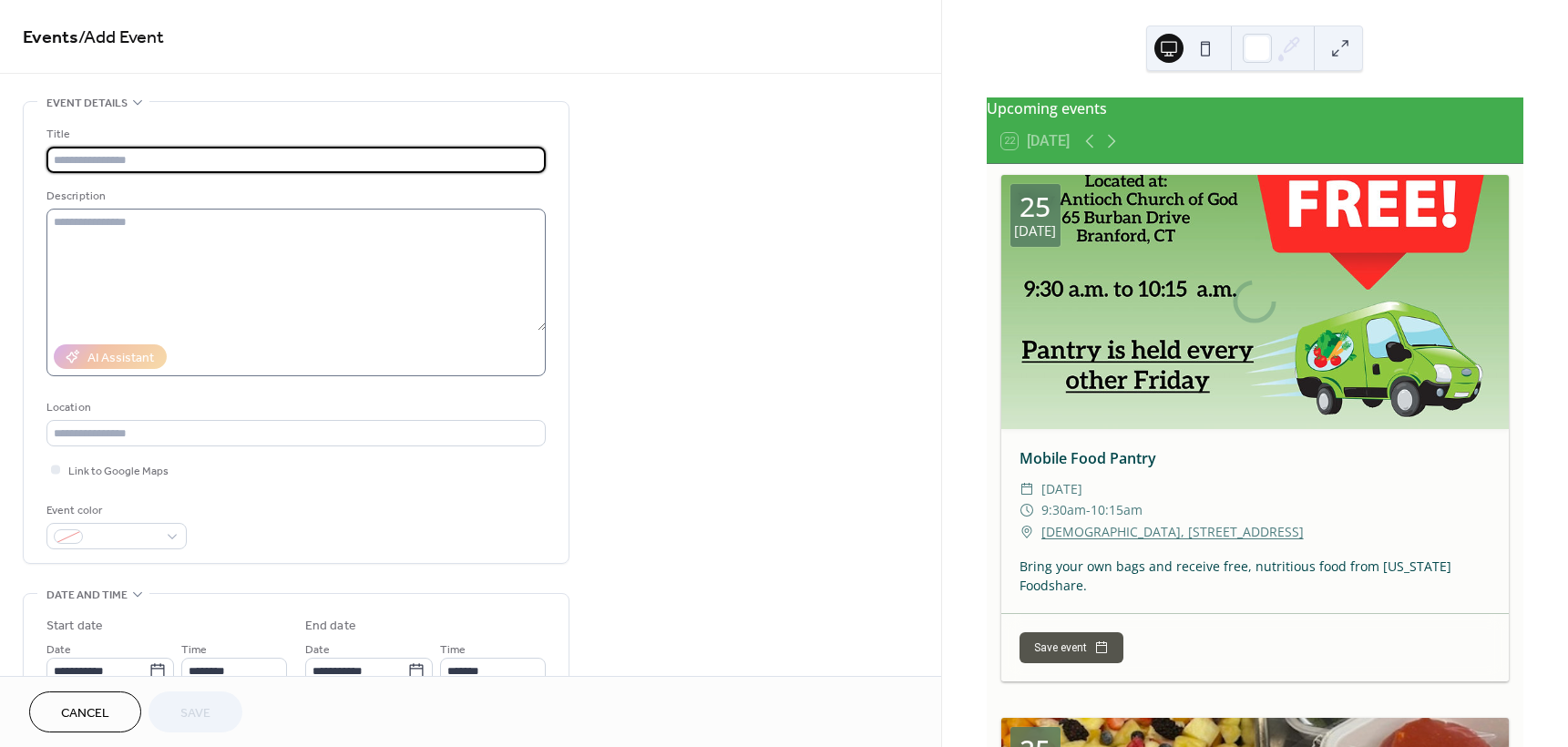 scroll, scrollTop: 0, scrollLeft: 0, axis: both 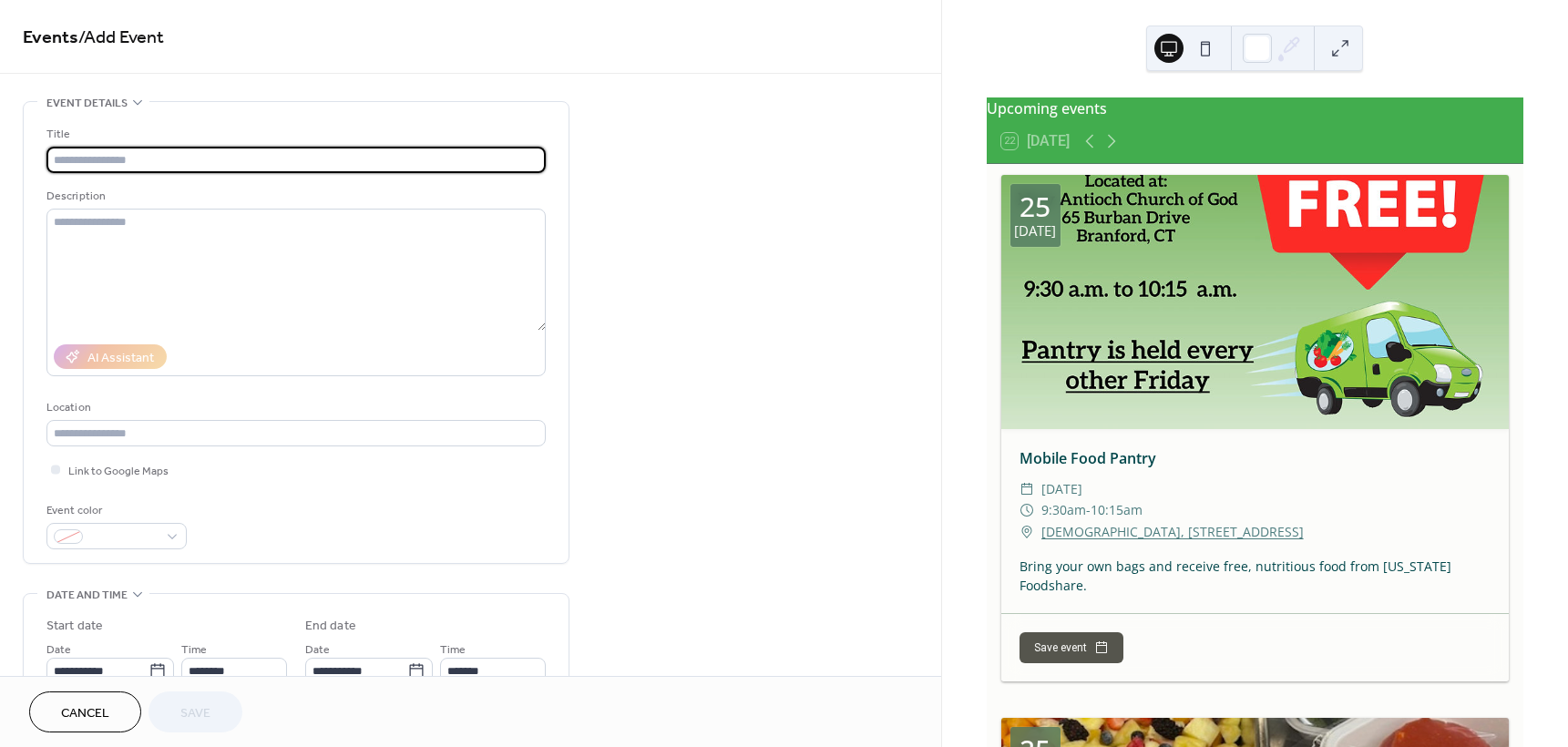 click at bounding box center (296, 159) 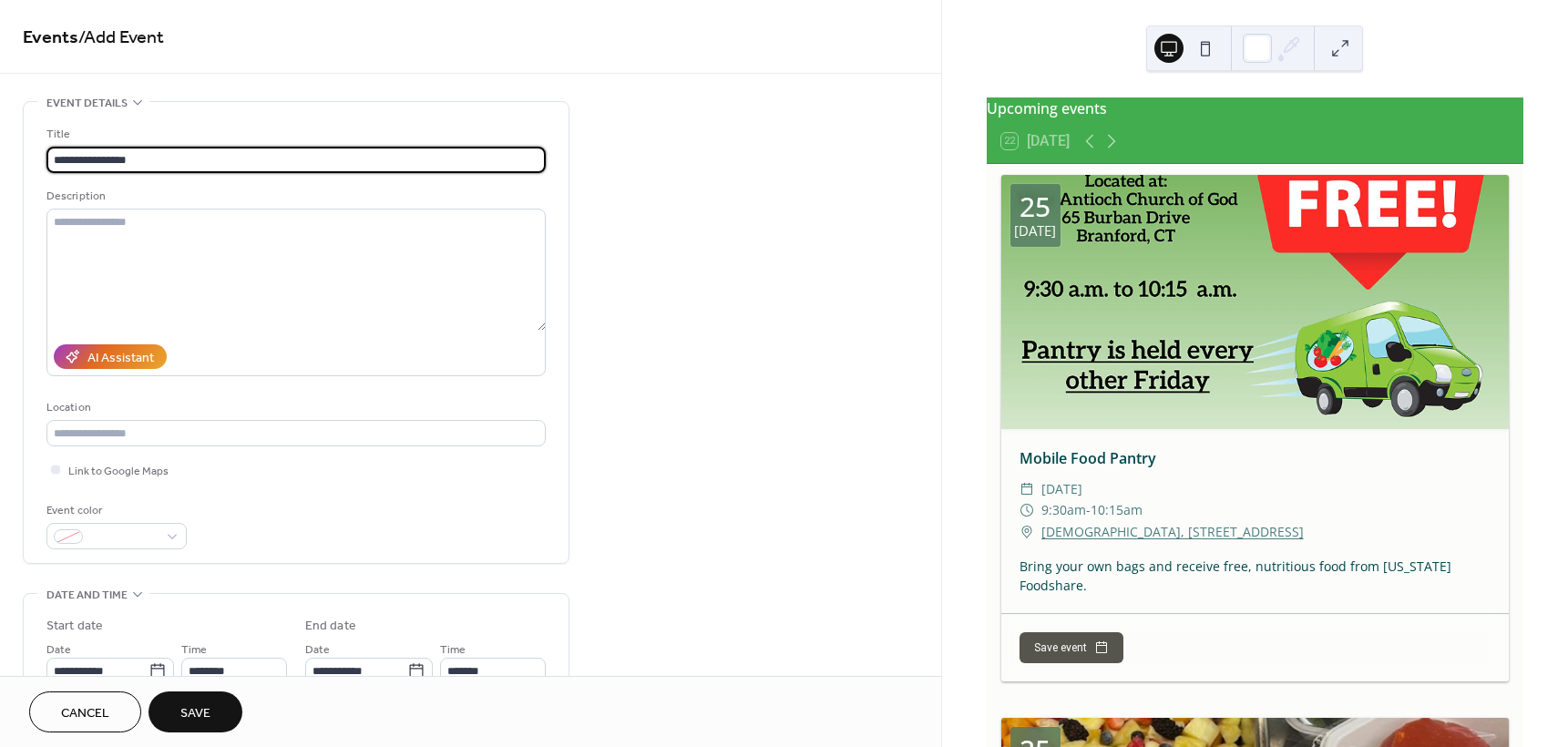 type on "**********" 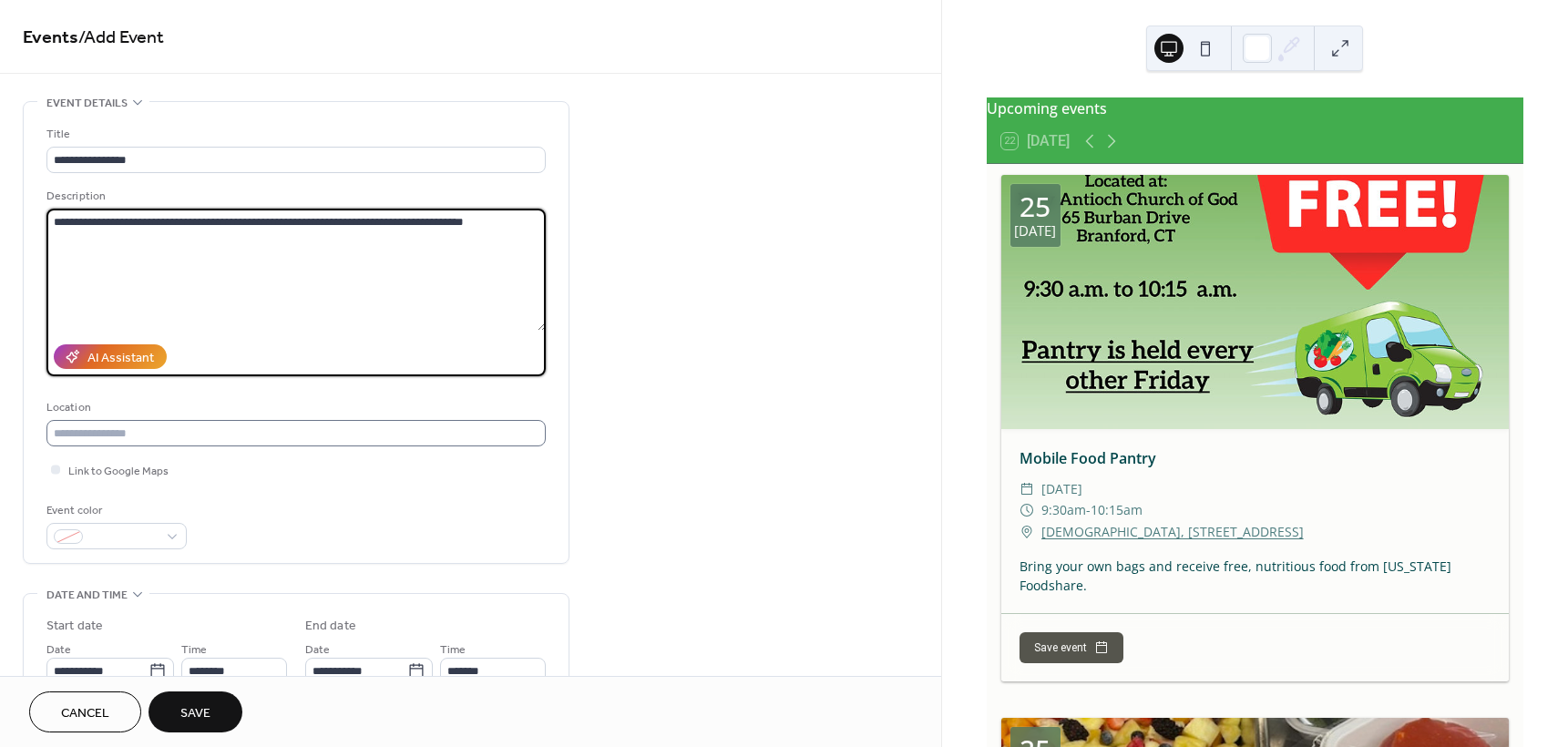 type on "**********" 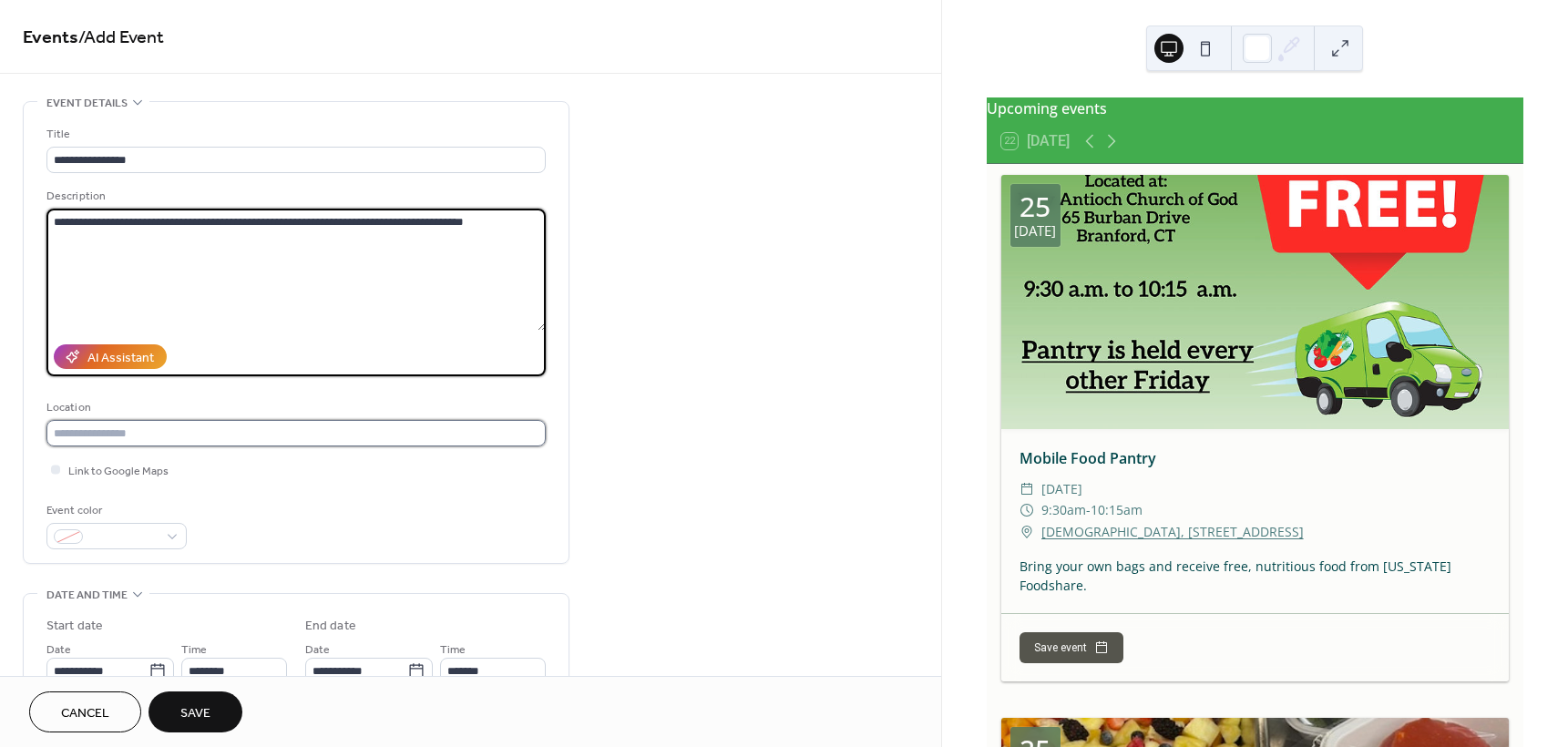 click at bounding box center (296, 433) 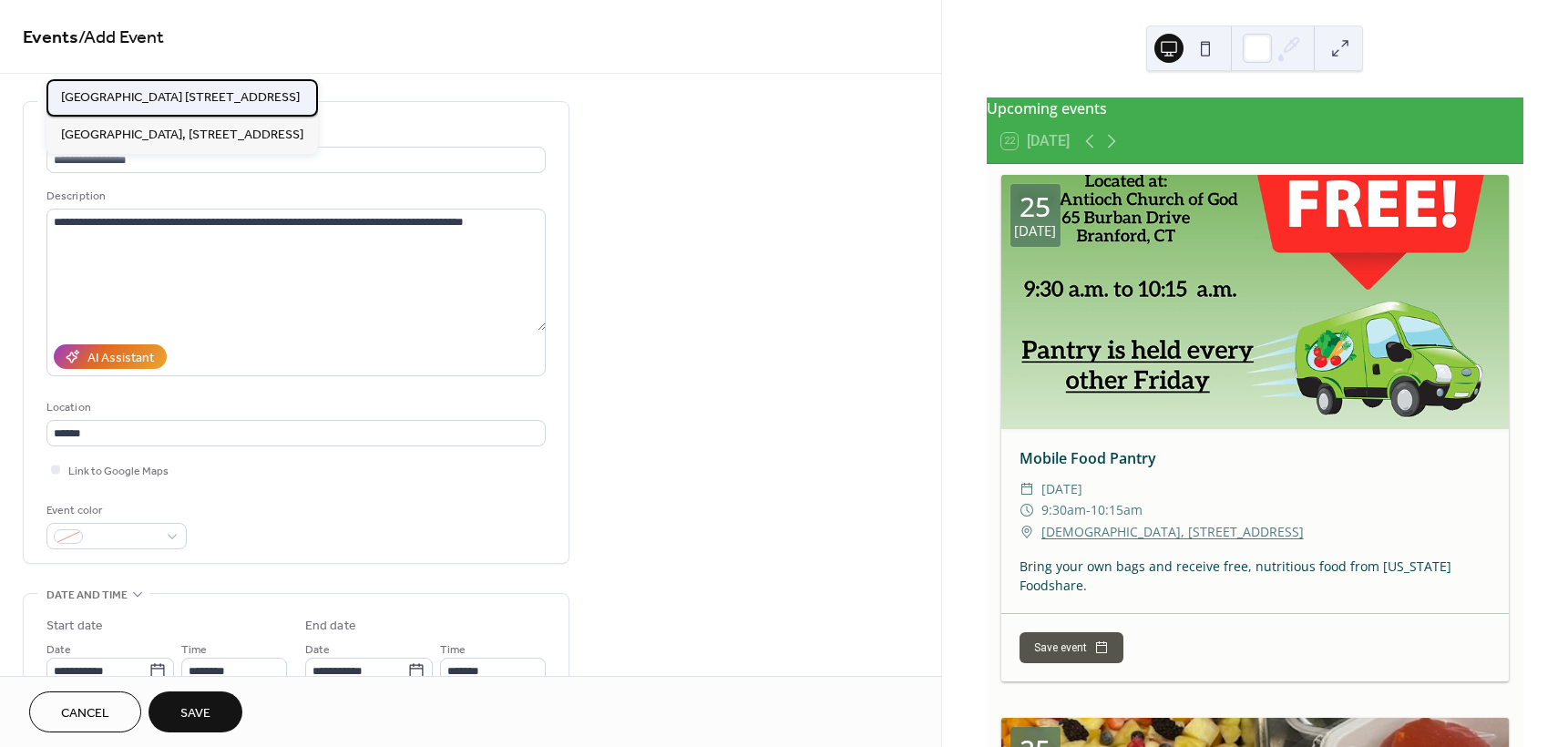 click on "[GEOGRAPHIC_DATA] [STREET_ADDRESS]" at bounding box center (180, 97) 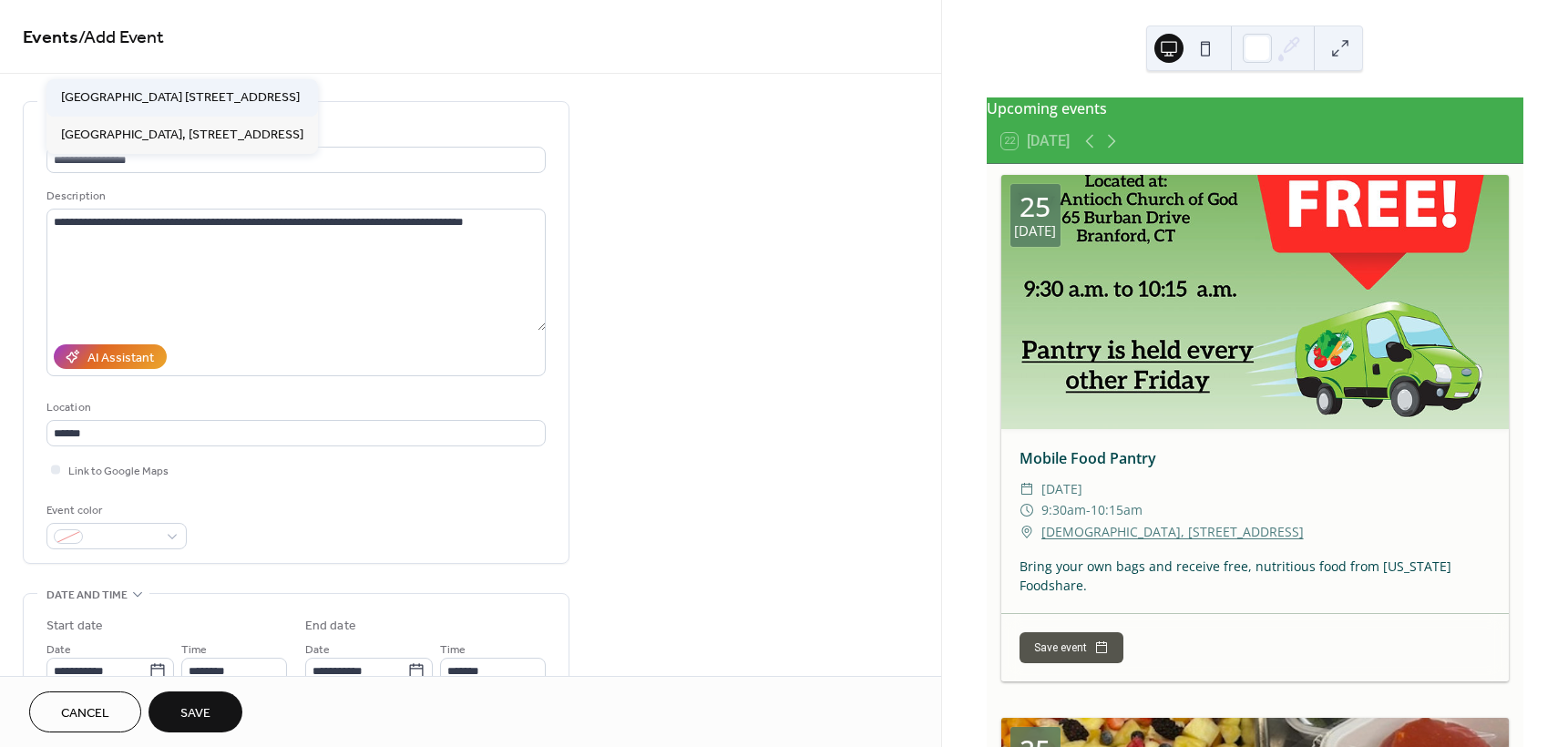 type on "**********" 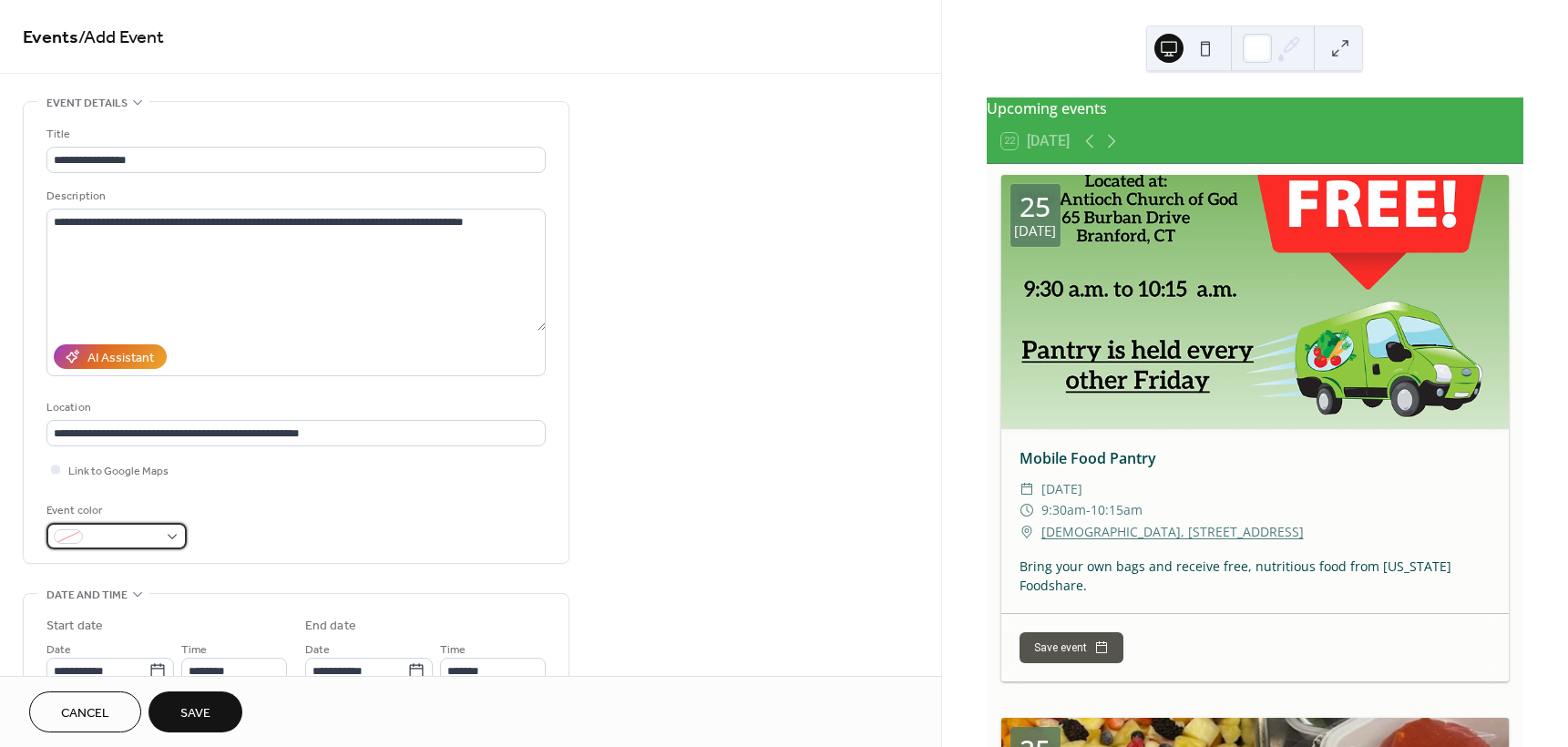 click at bounding box center (117, 536) 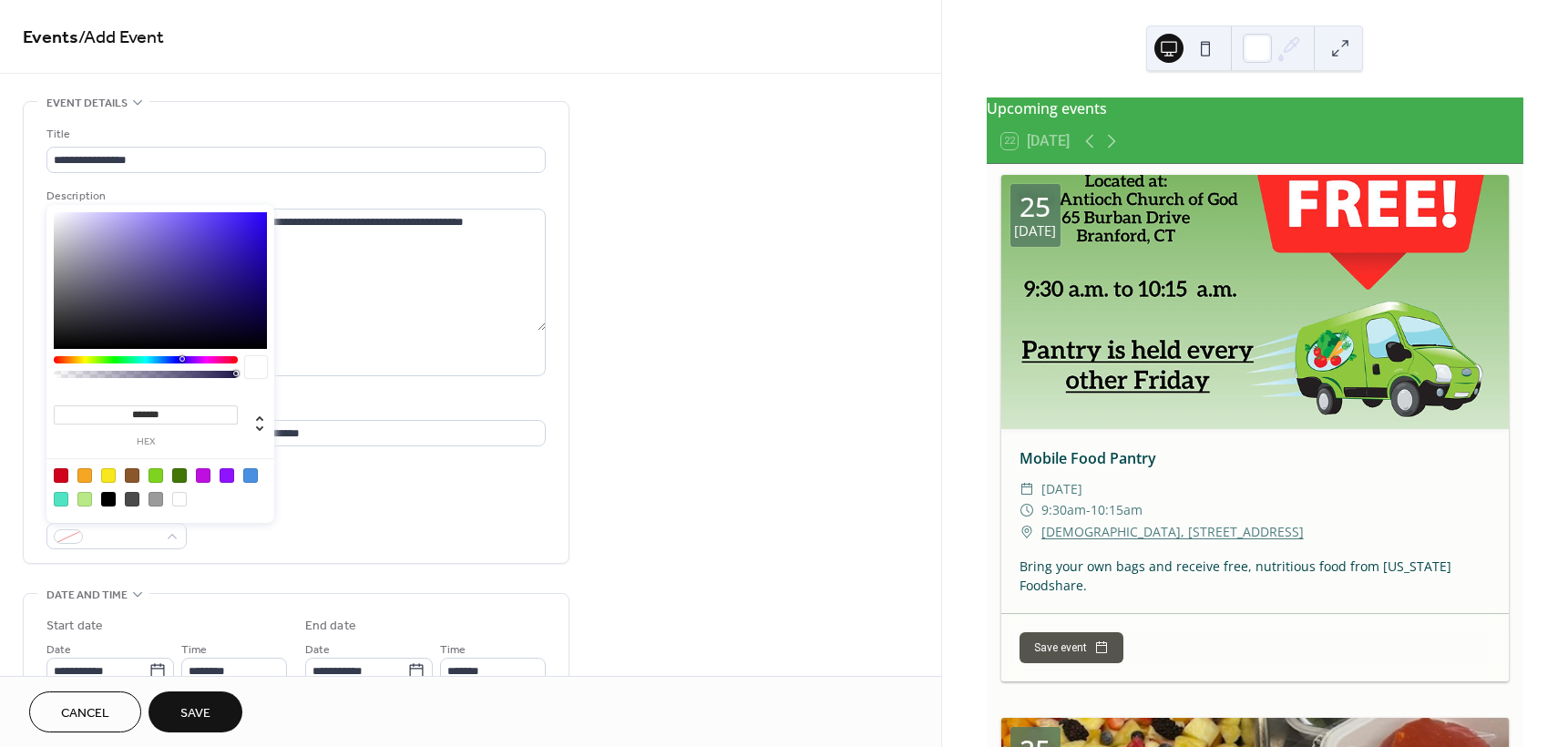 click at bounding box center (227, 476) 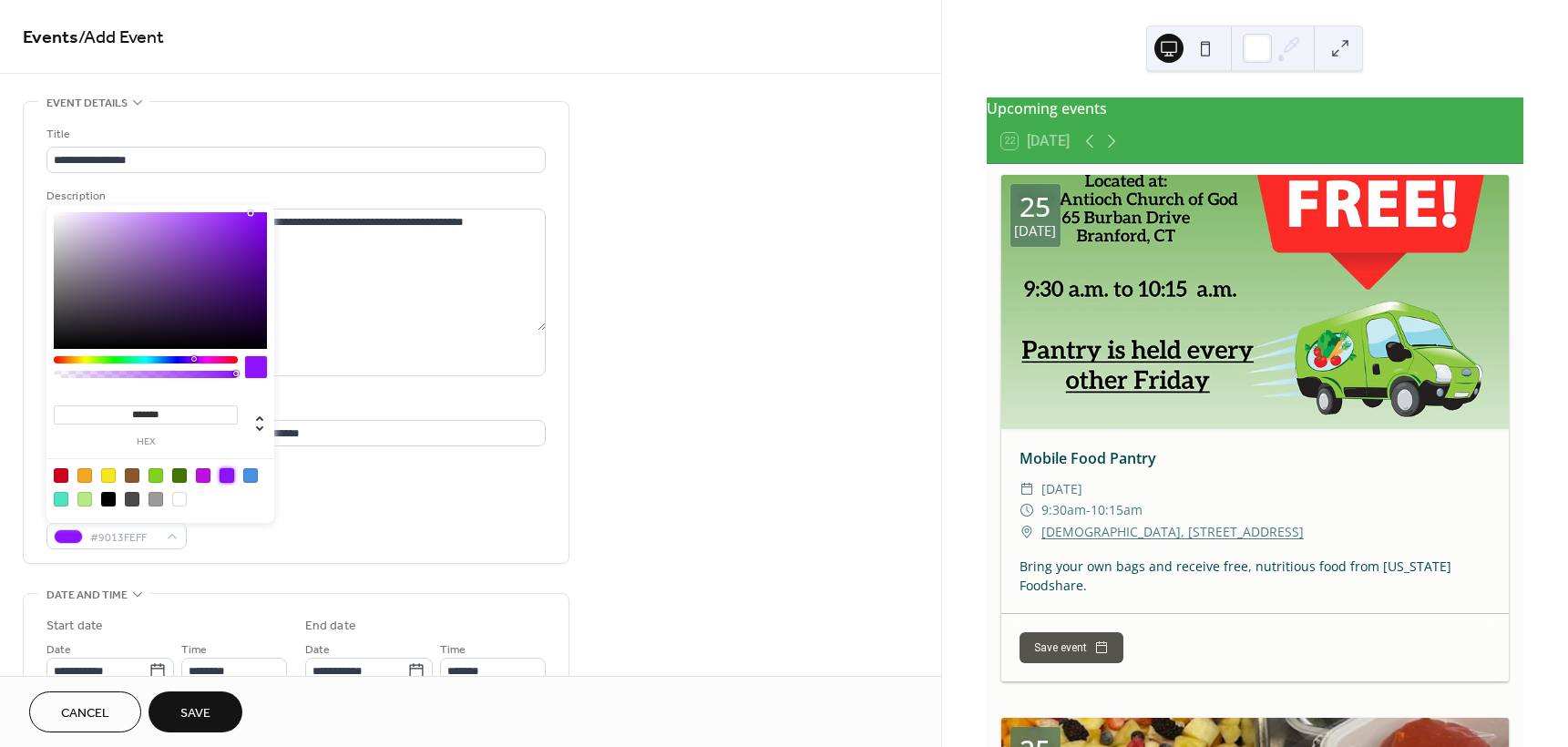 click on "Event color #9013FEFF" at bounding box center [296, 525] 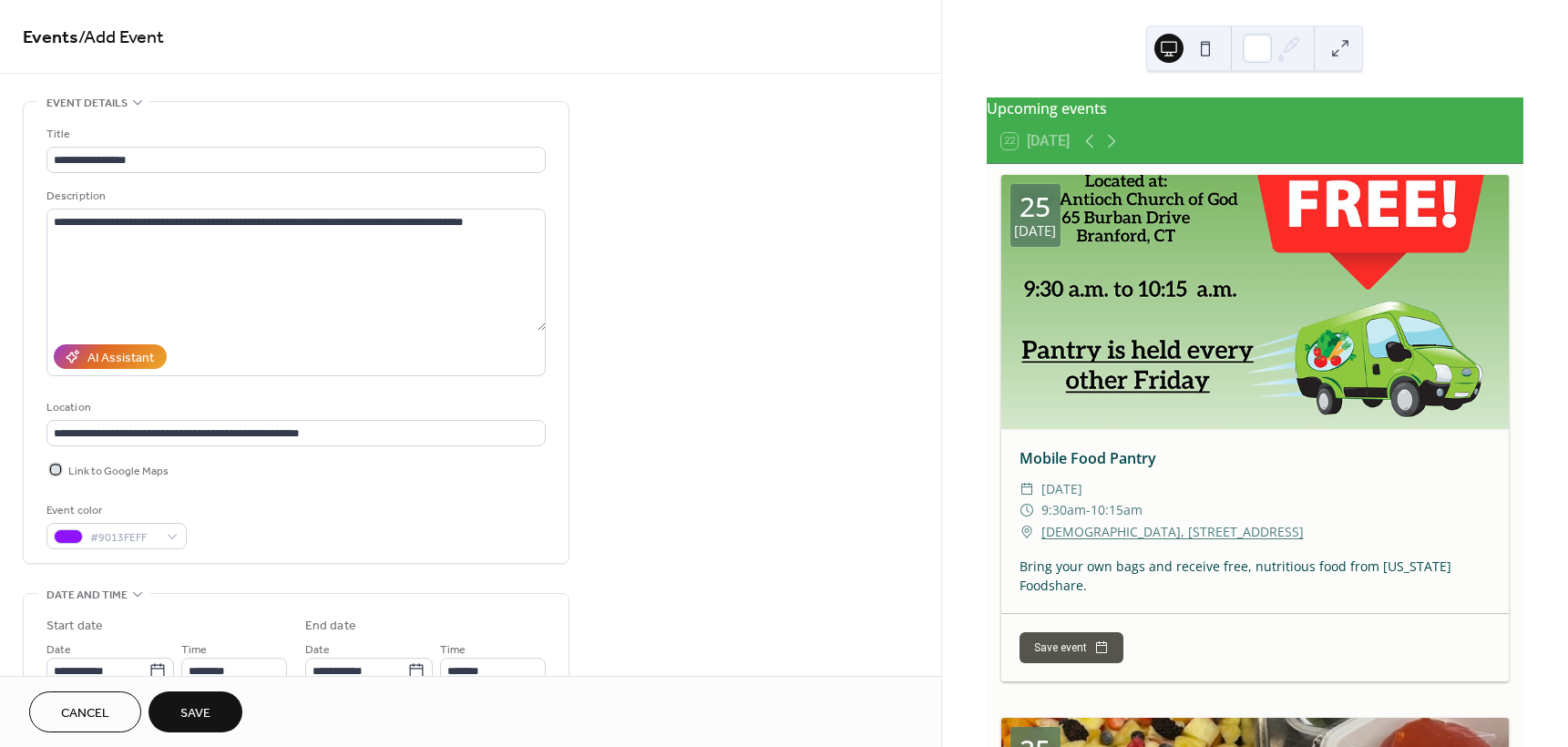 click at bounding box center (56, 469) 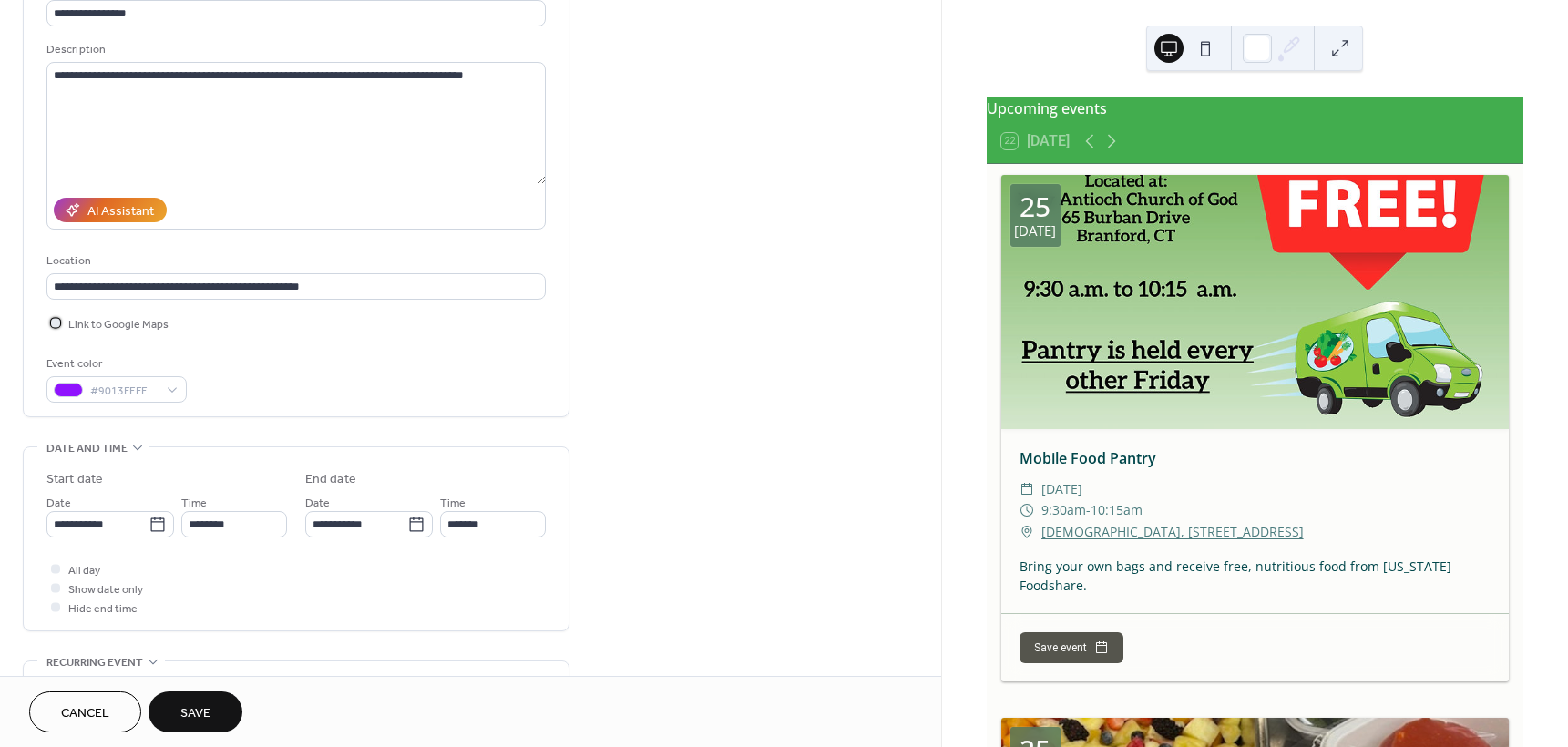 scroll, scrollTop: 182, scrollLeft: 0, axis: vertical 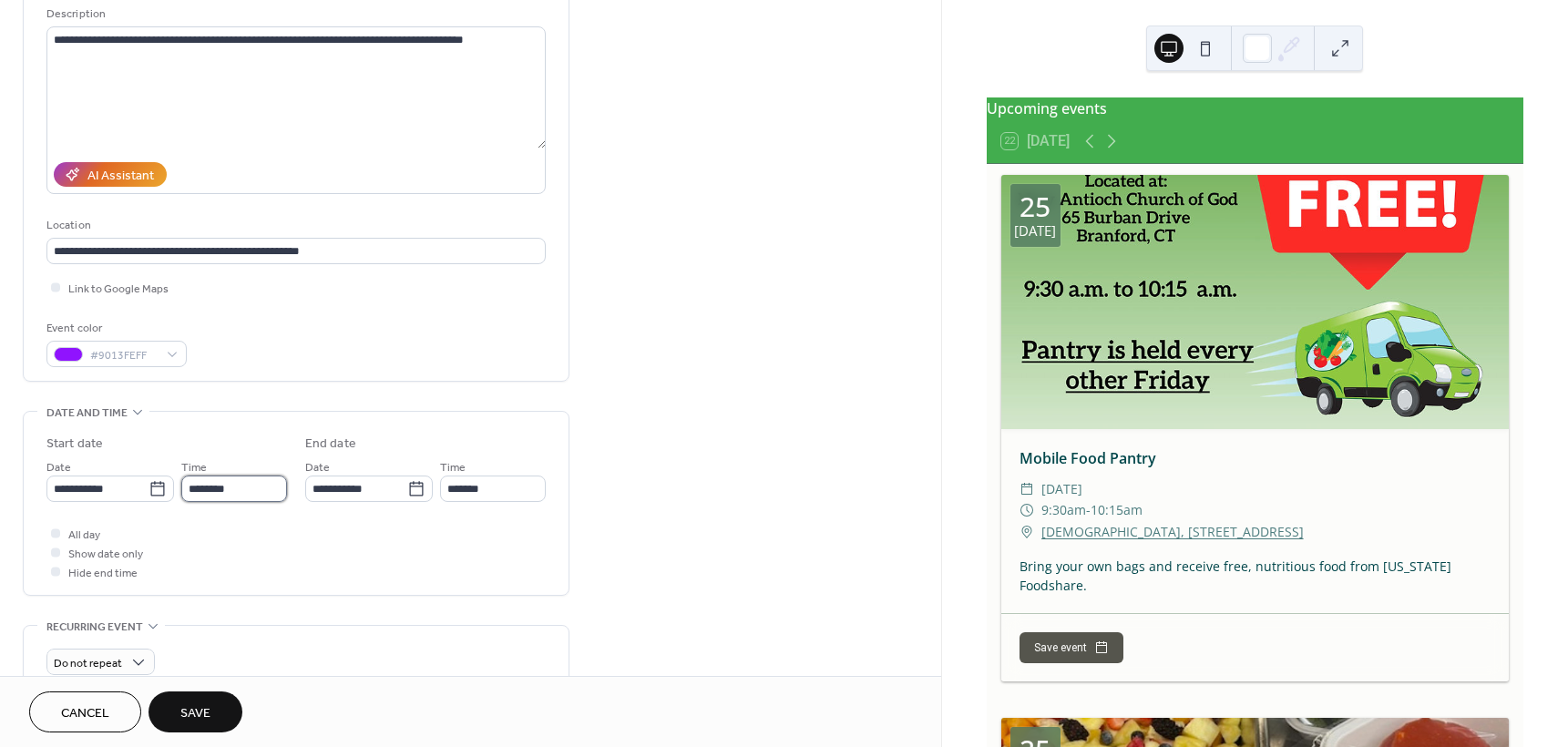 click on "********" at bounding box center [234, 488] 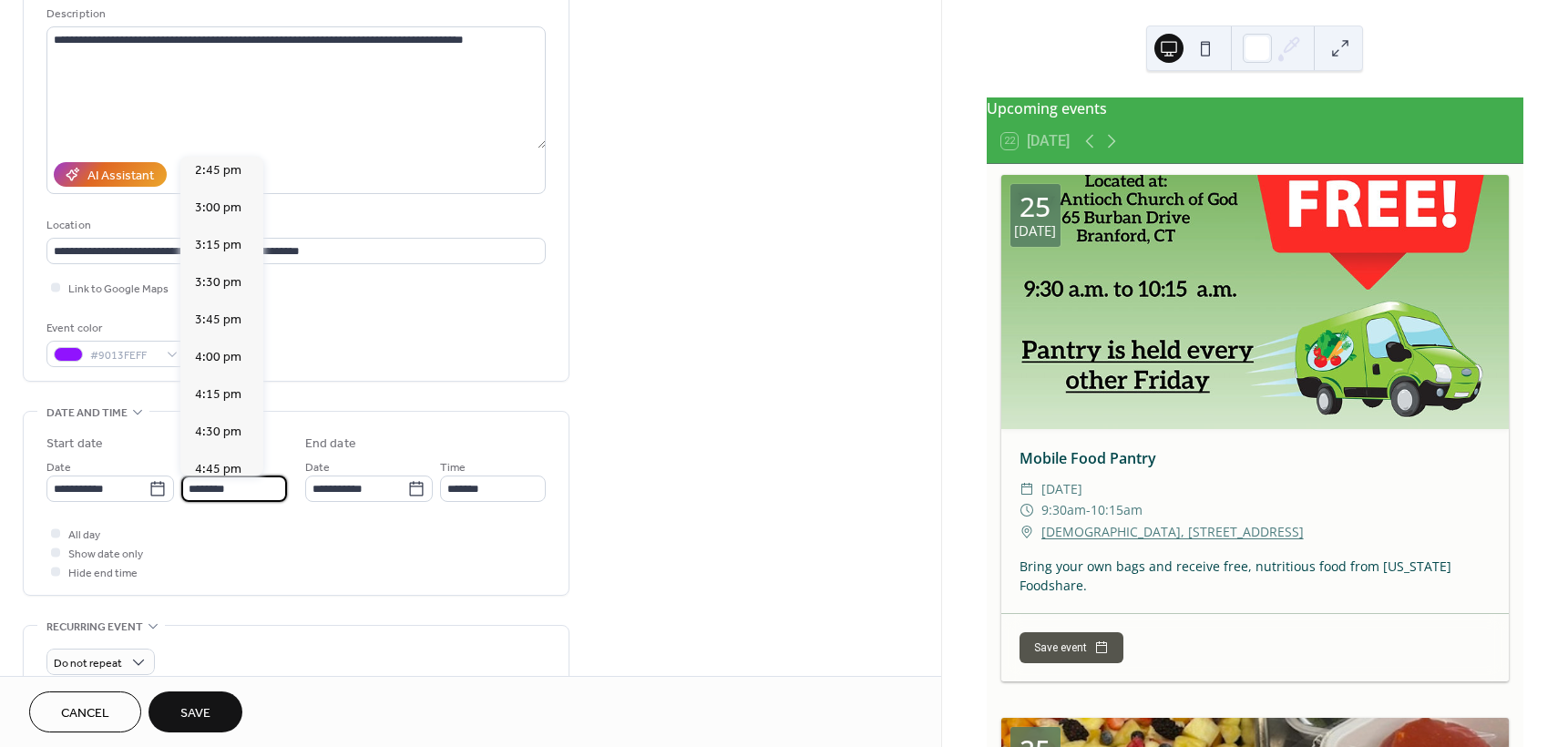 scroll, scrollTop: 2248, scrollLeft: 0, axis: vertical 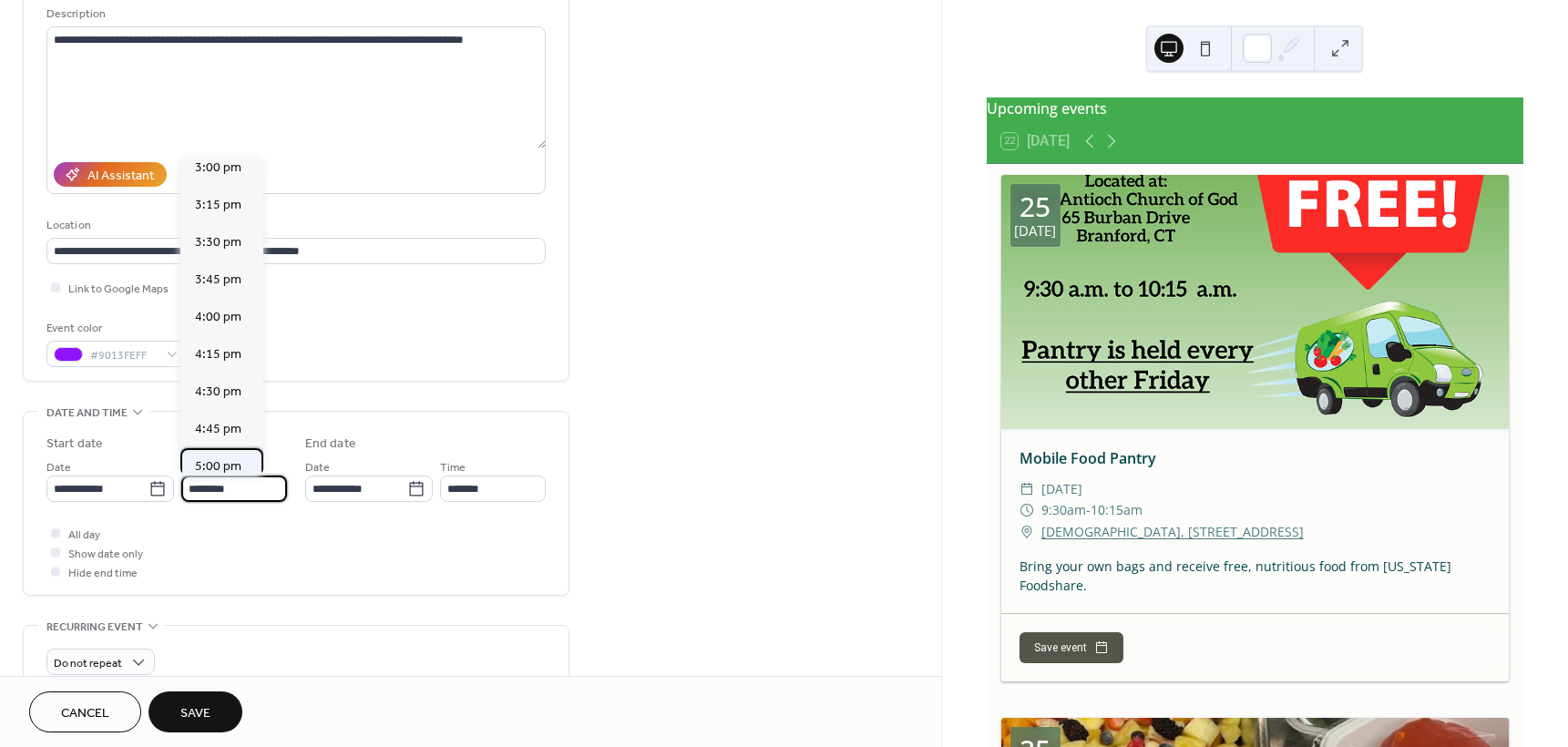 click on "5:00 pm" at bounding box center [218, 466] 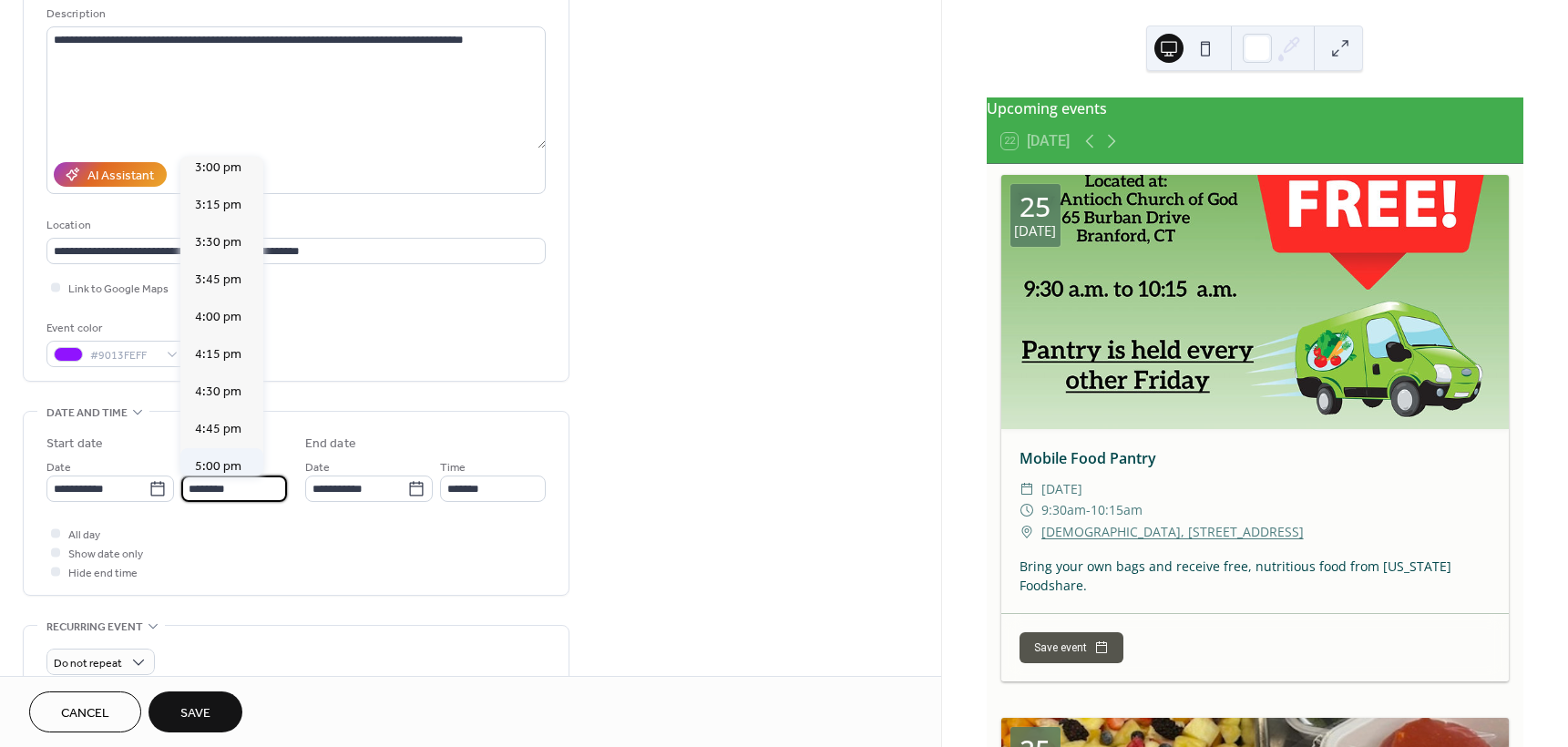 type on "*******" 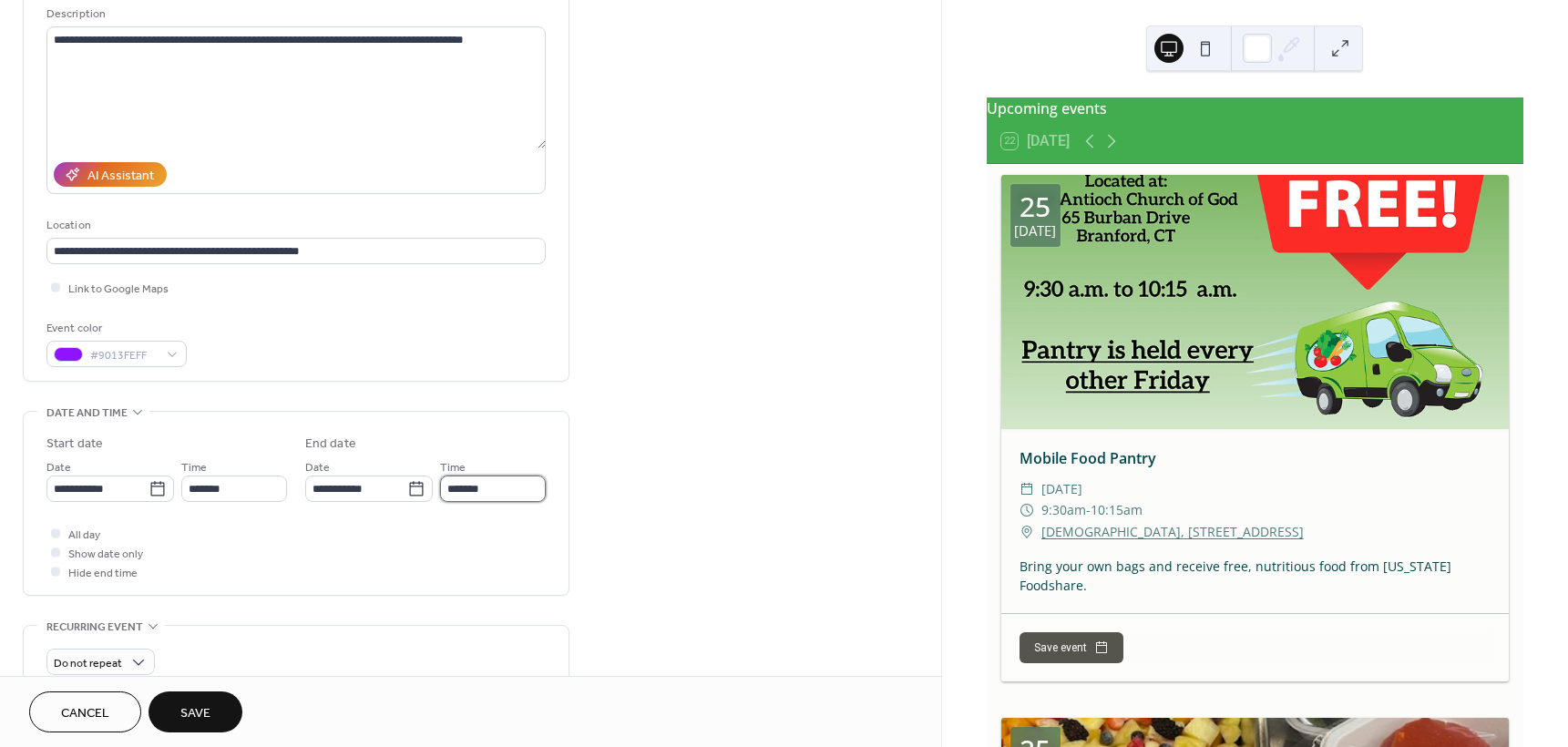 click on "*******" at bounding box center (493, 488) 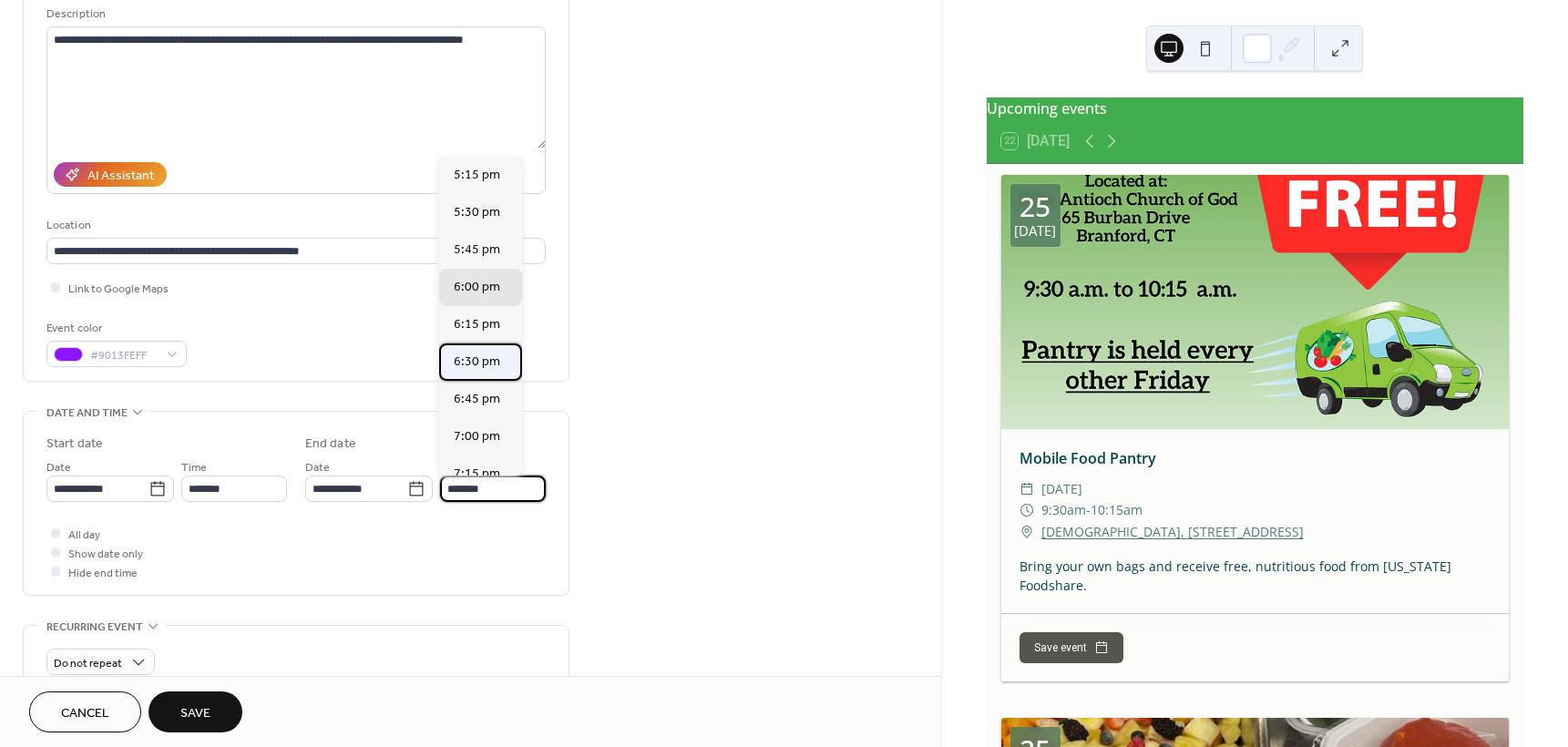 click on "6:30 pm" at bounding box center [477, 362] 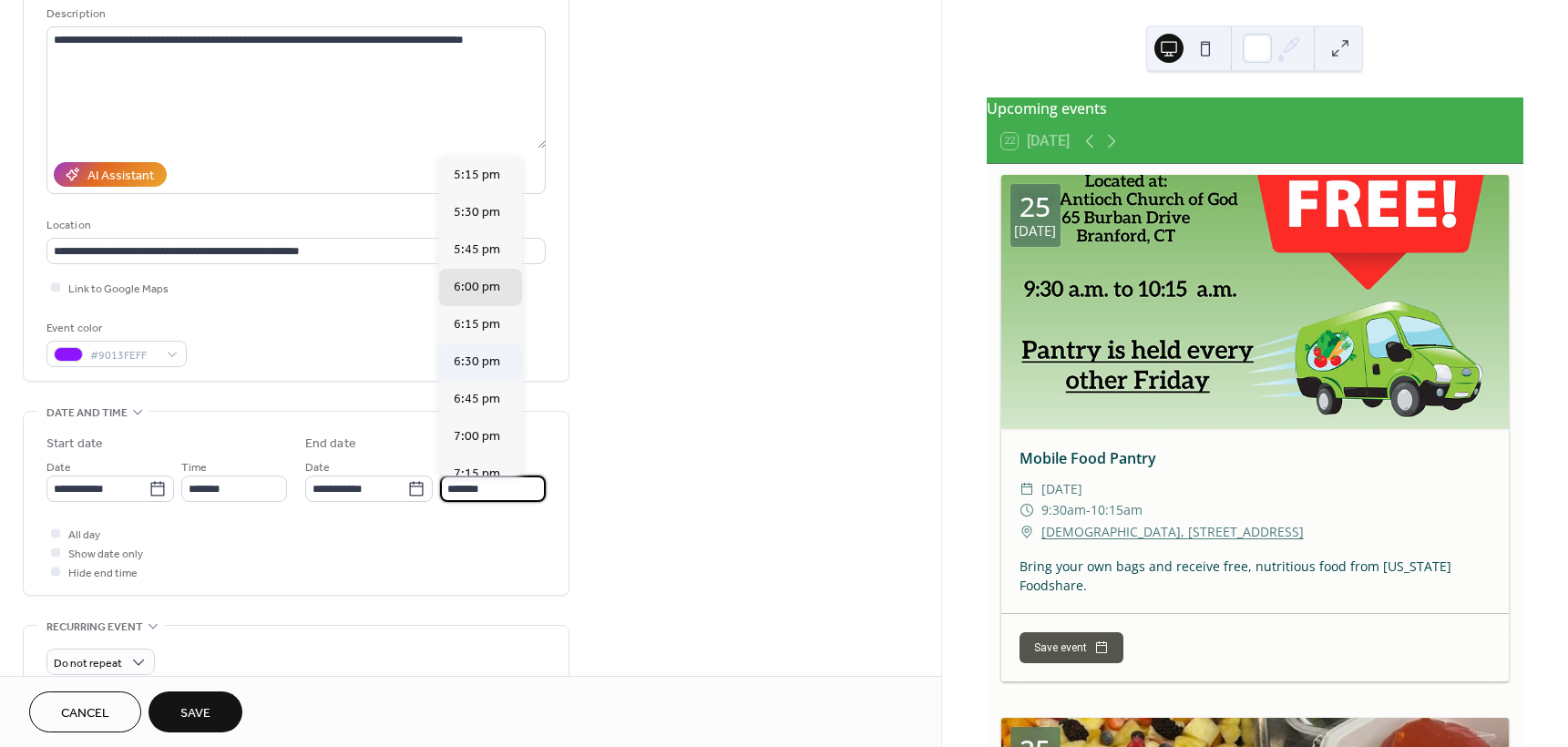 type on "*******" 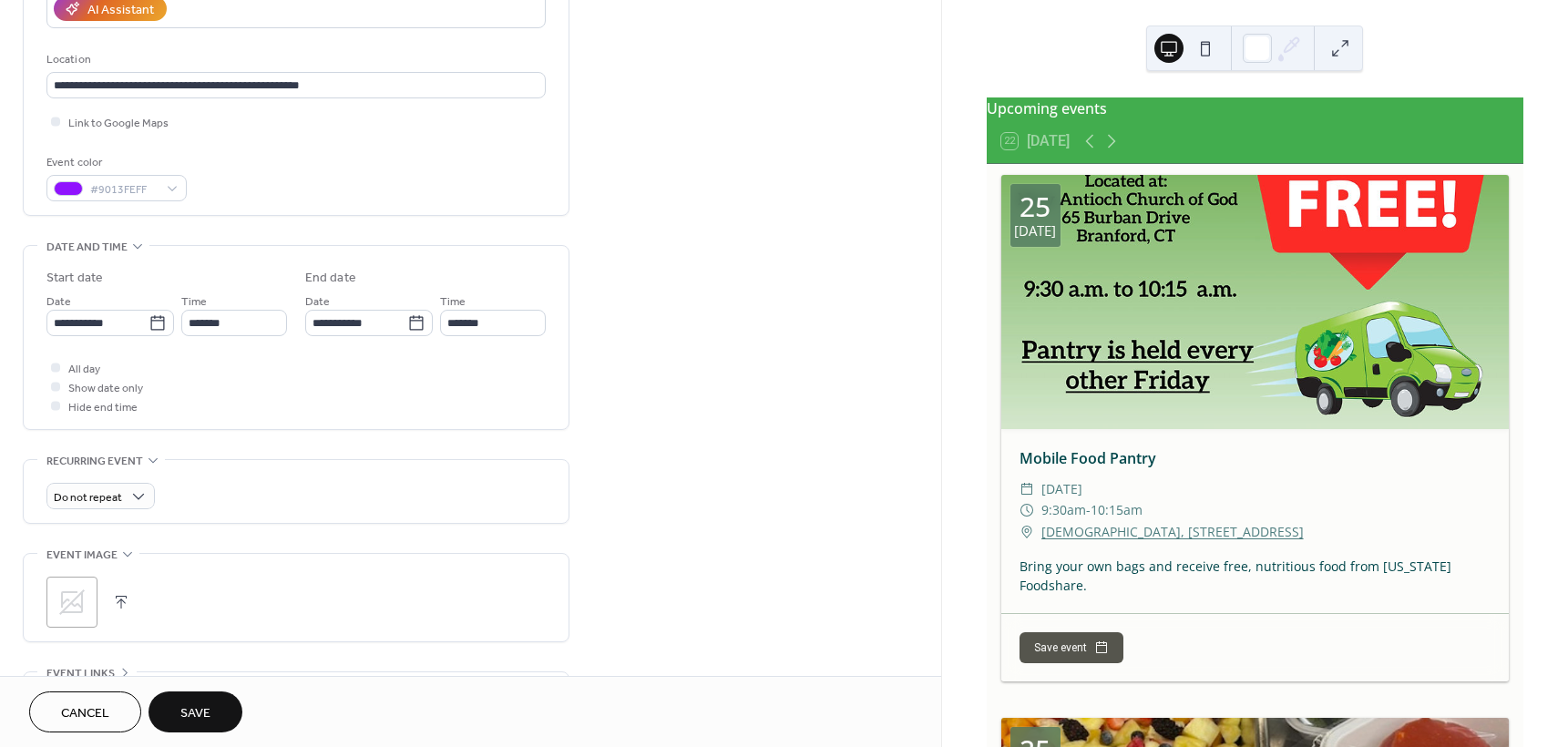 scroll, scrollTop: 364, scrollLeft: 0, axis: vertical 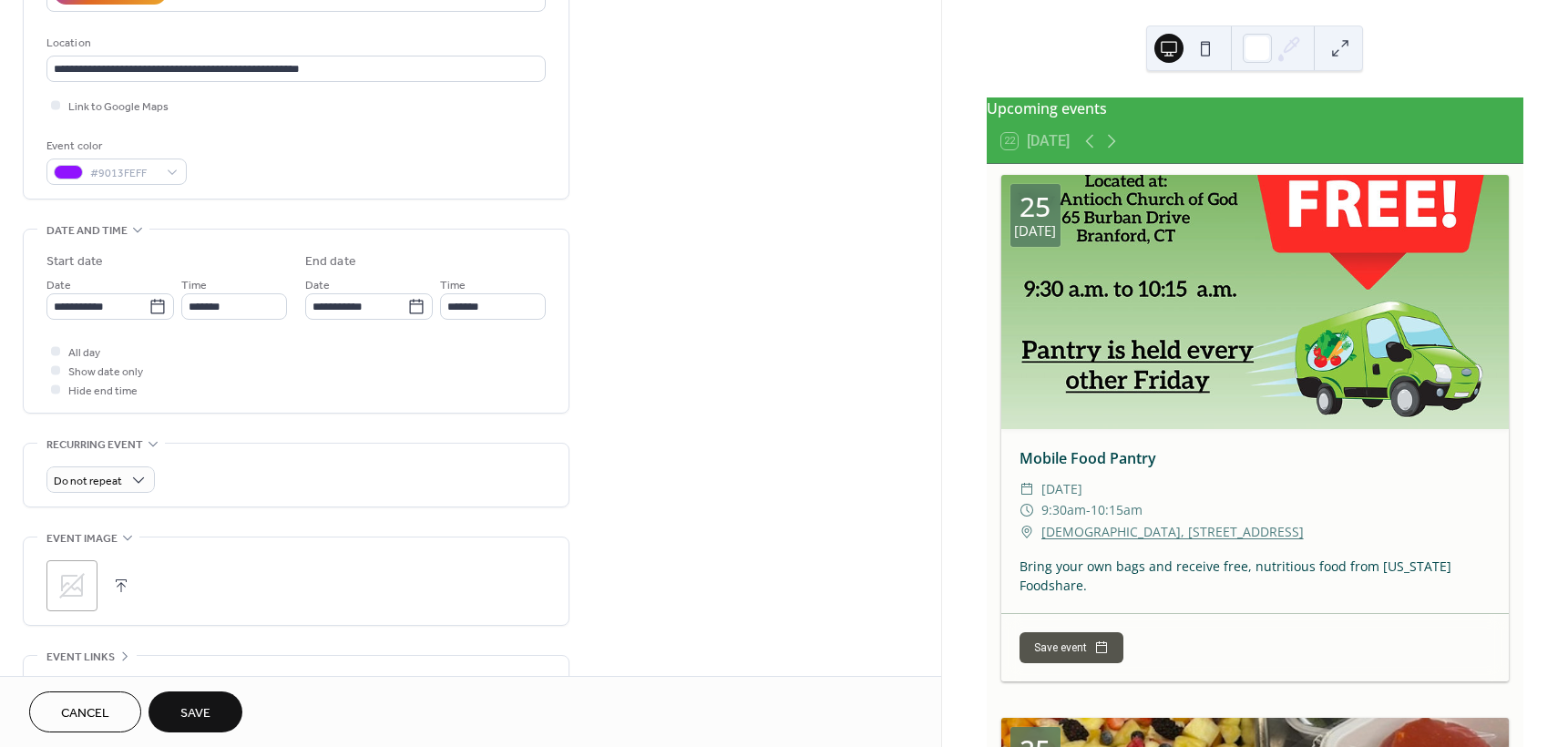click 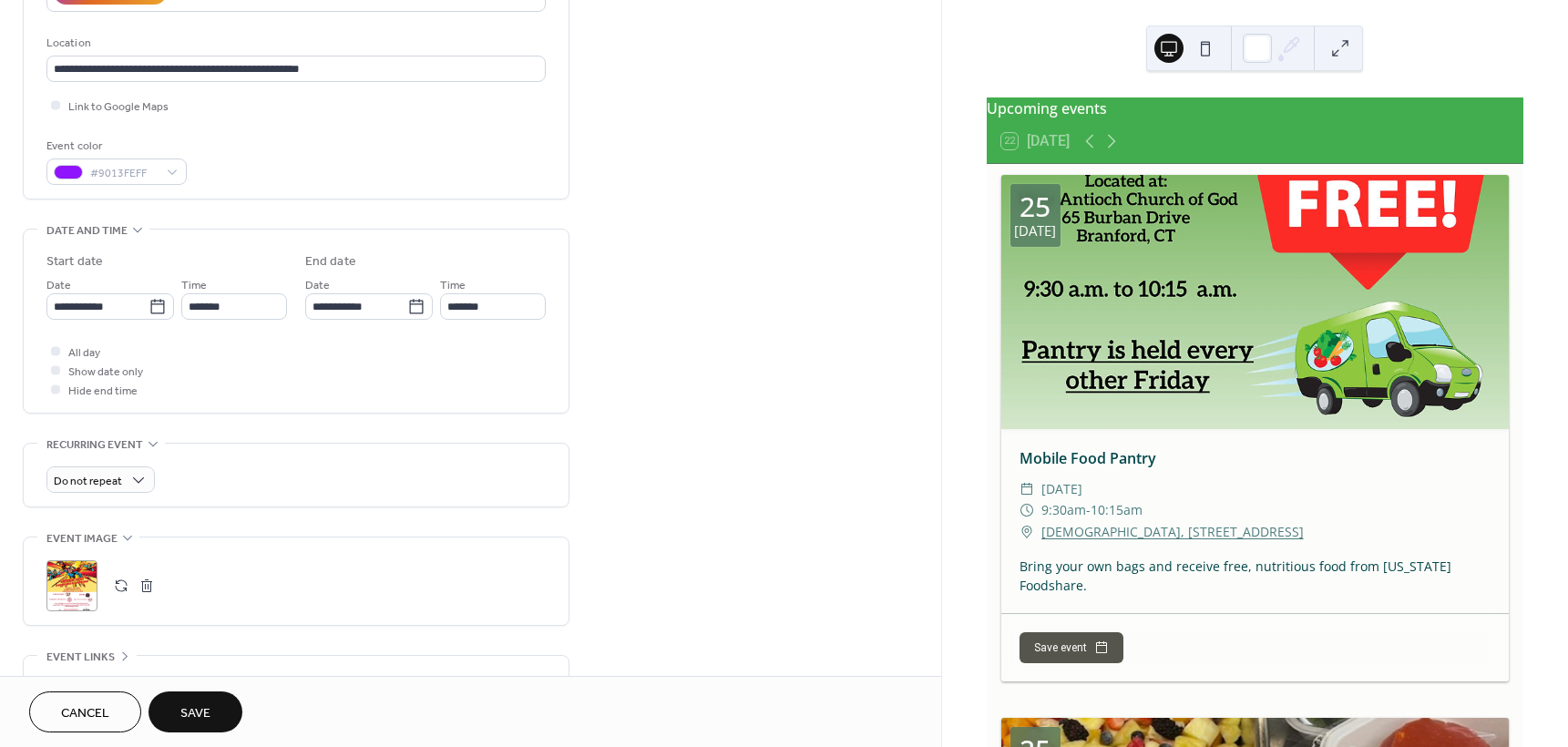 click on "Save" at bounding box center [195, 713] 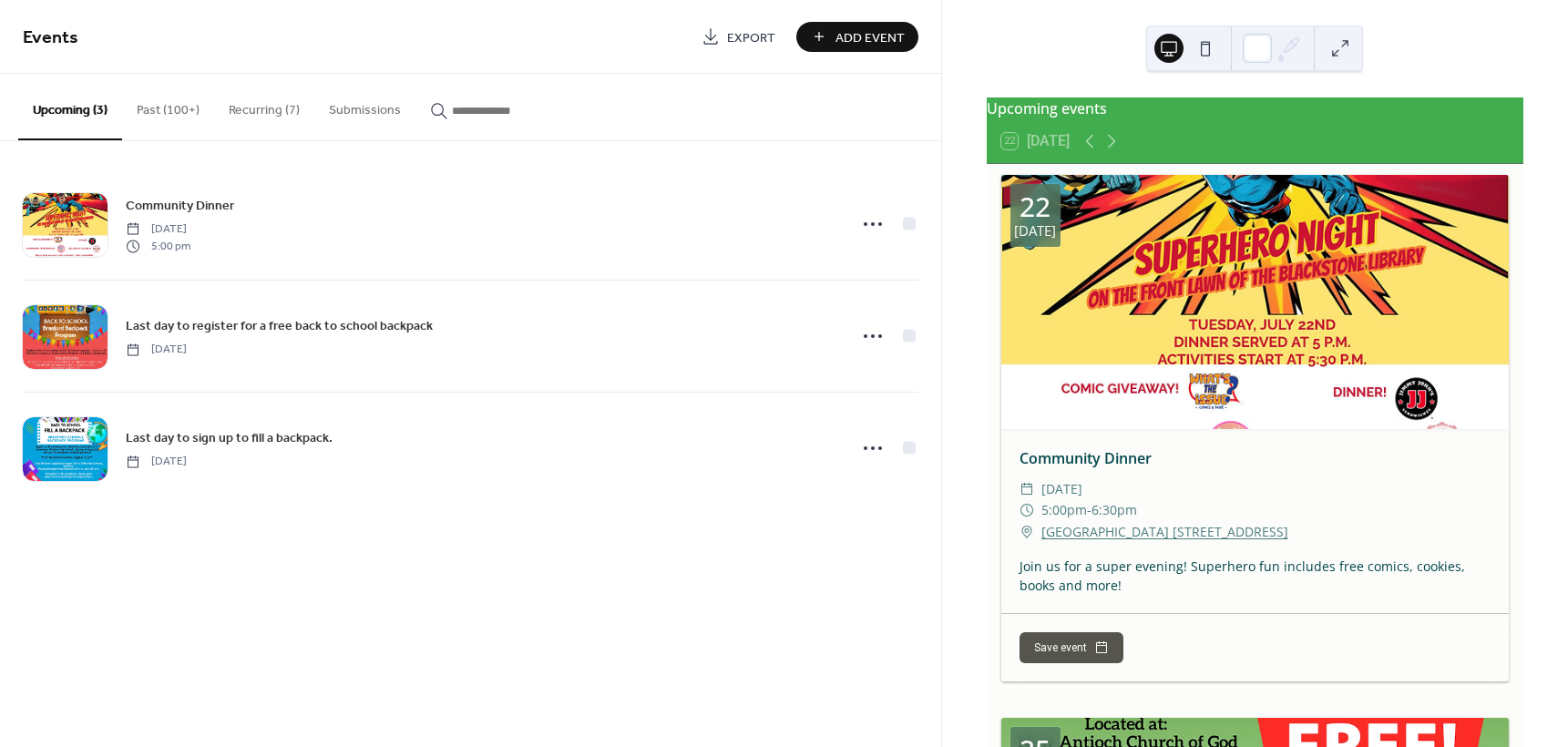 click on "Add Event" at bounding box center (870, 37) 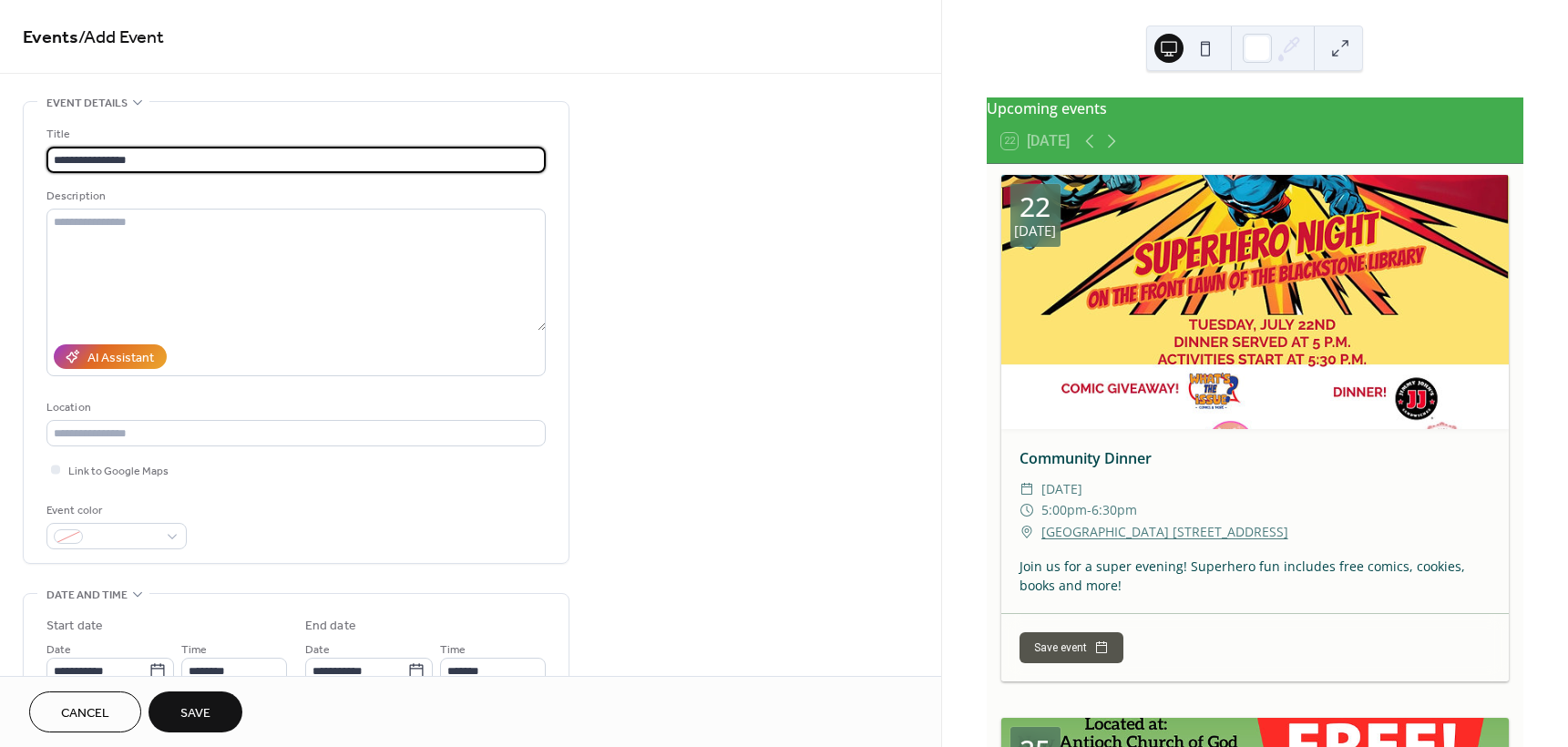 type on "**********" 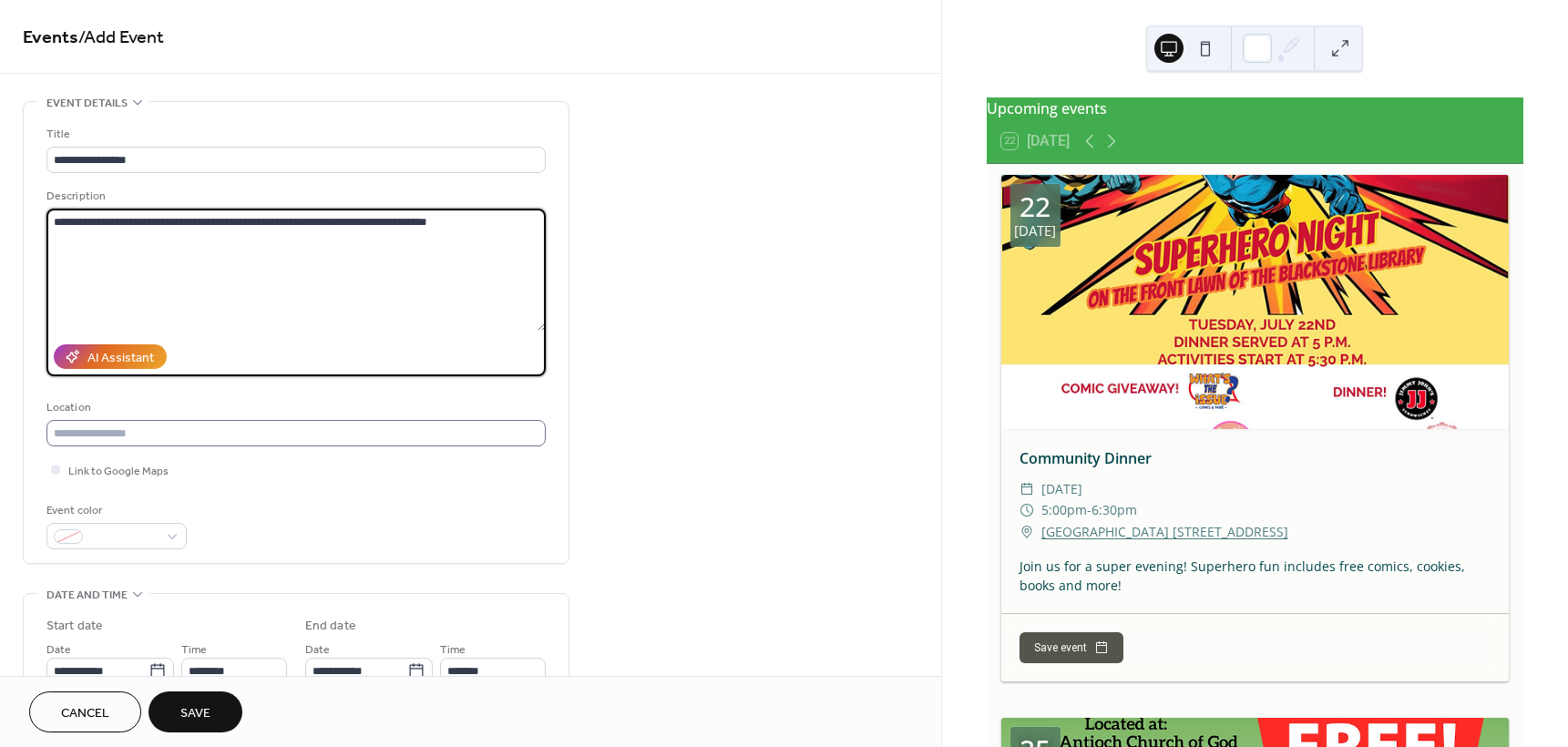 type on "**********" 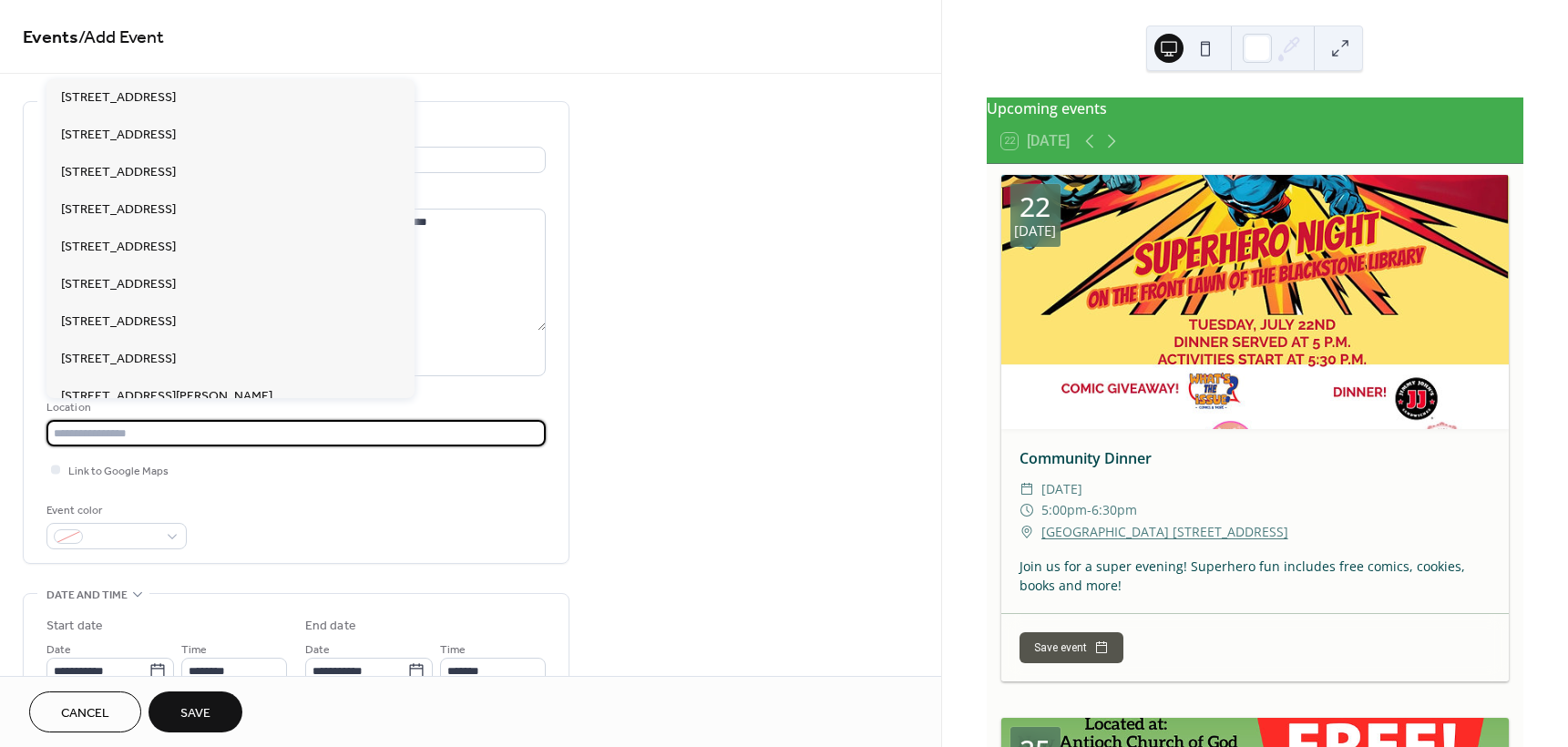 click at bounding box center (296, 433) 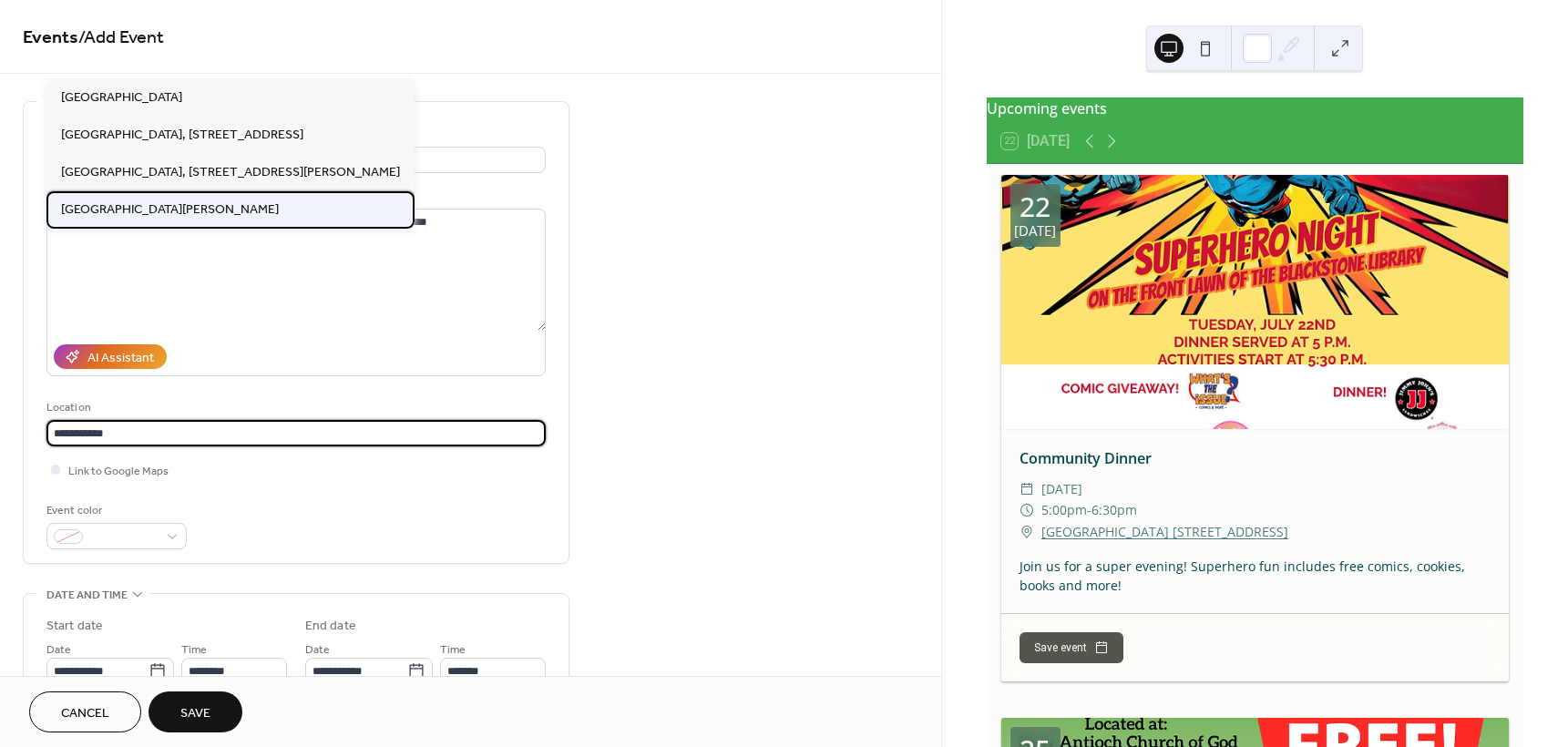 click on "[GEOGRAPHIC_DATA][PERSON_NAME]" at bounding box center [169, 210] 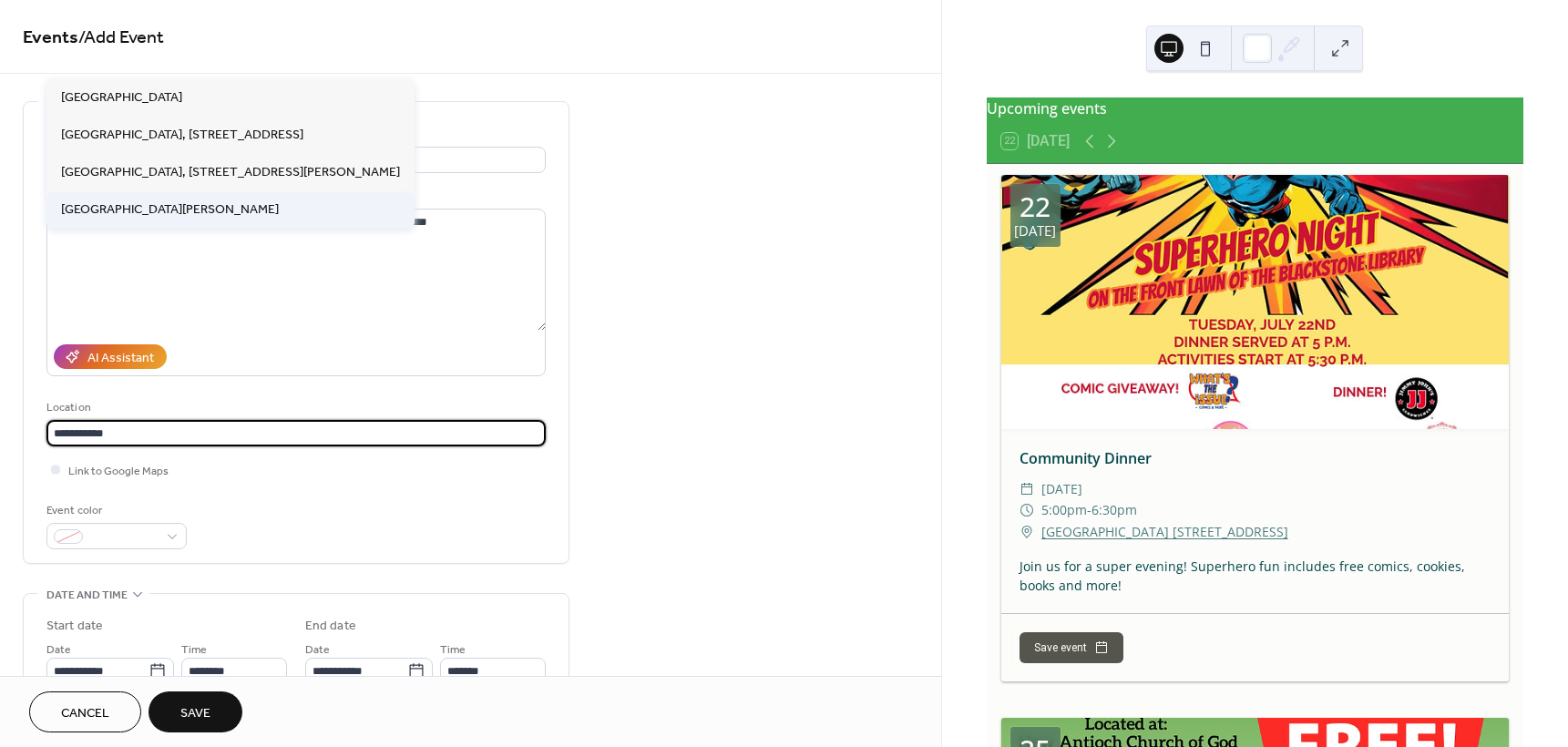 type on "**********" 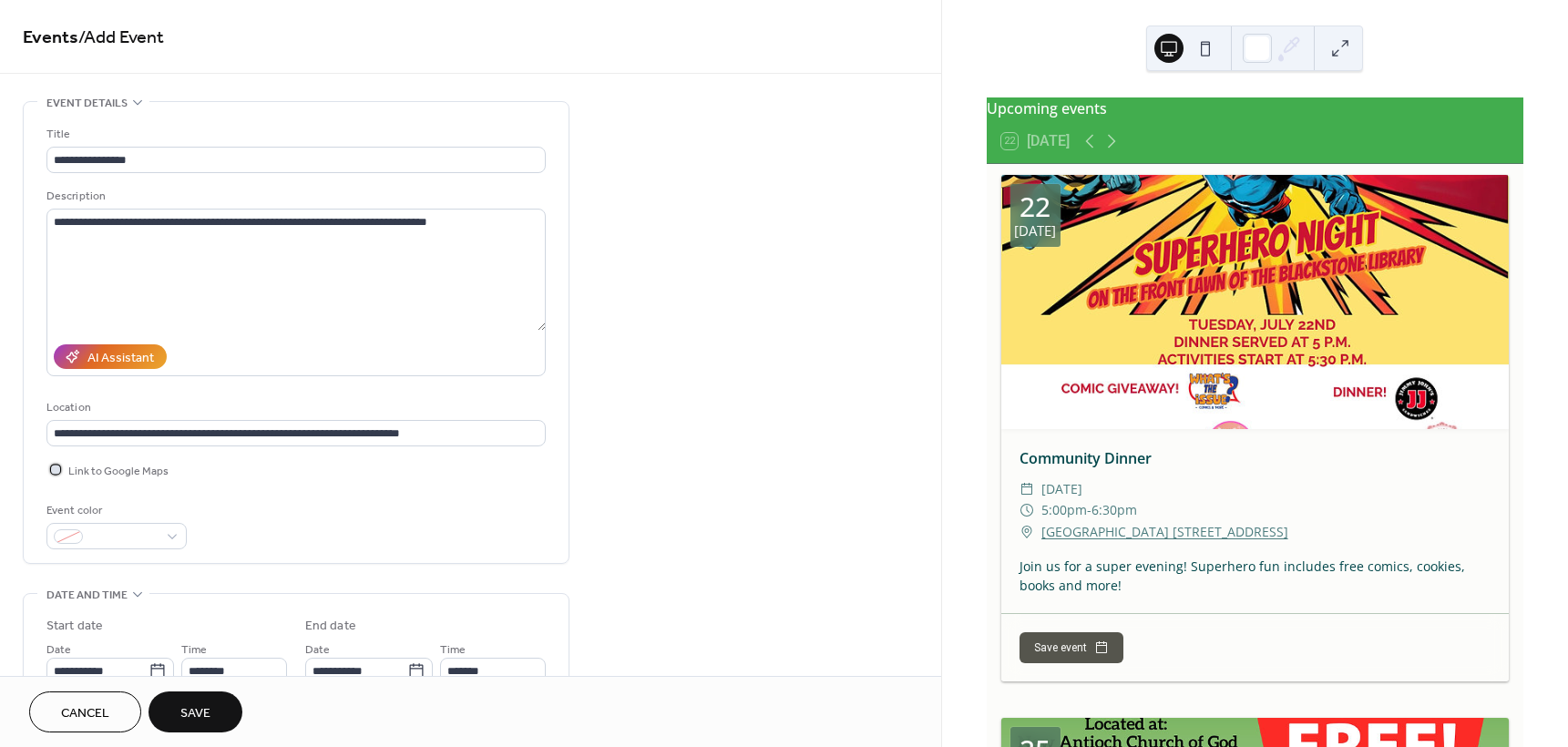 click at bounding box center [56, 469] 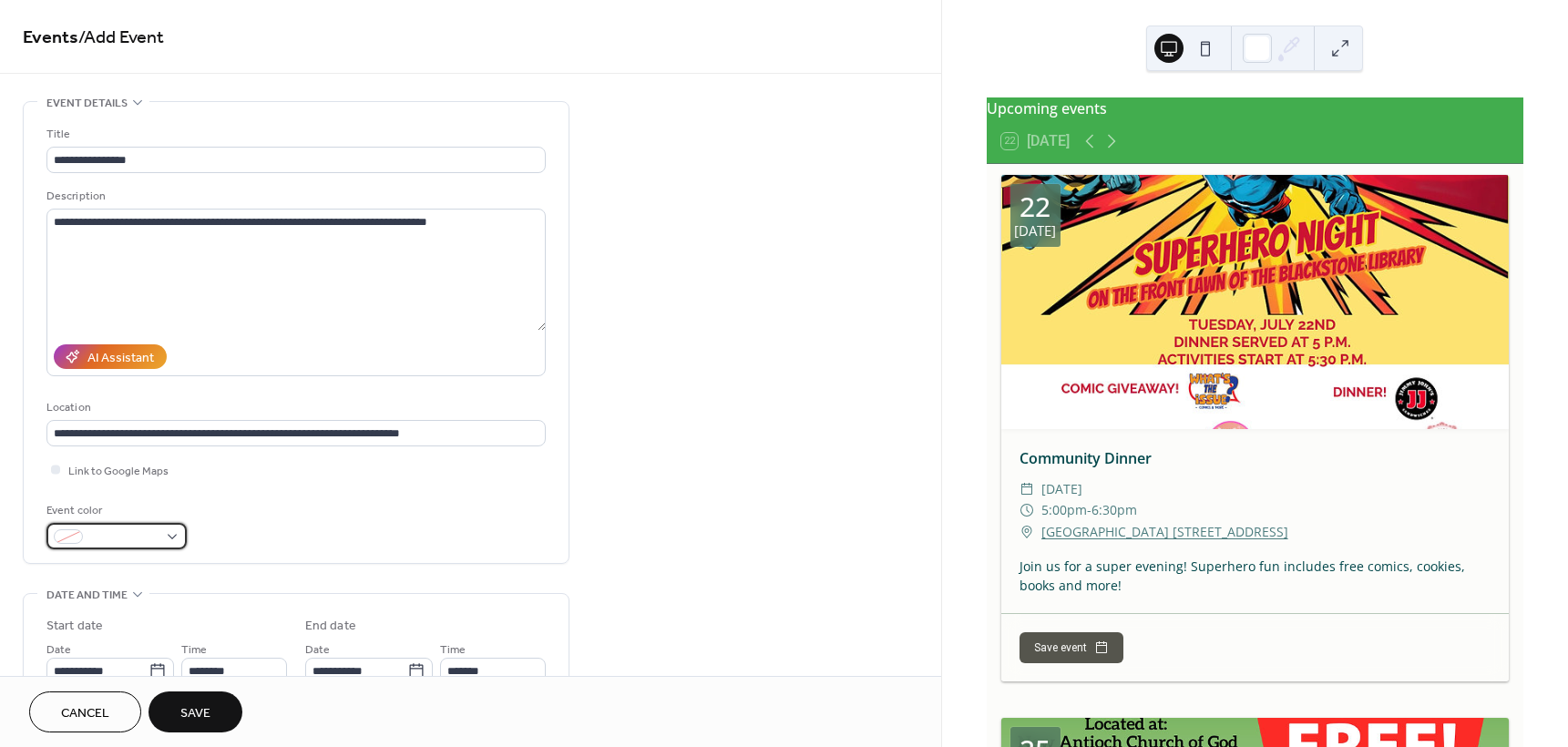 click at bounding box center [117, 536] 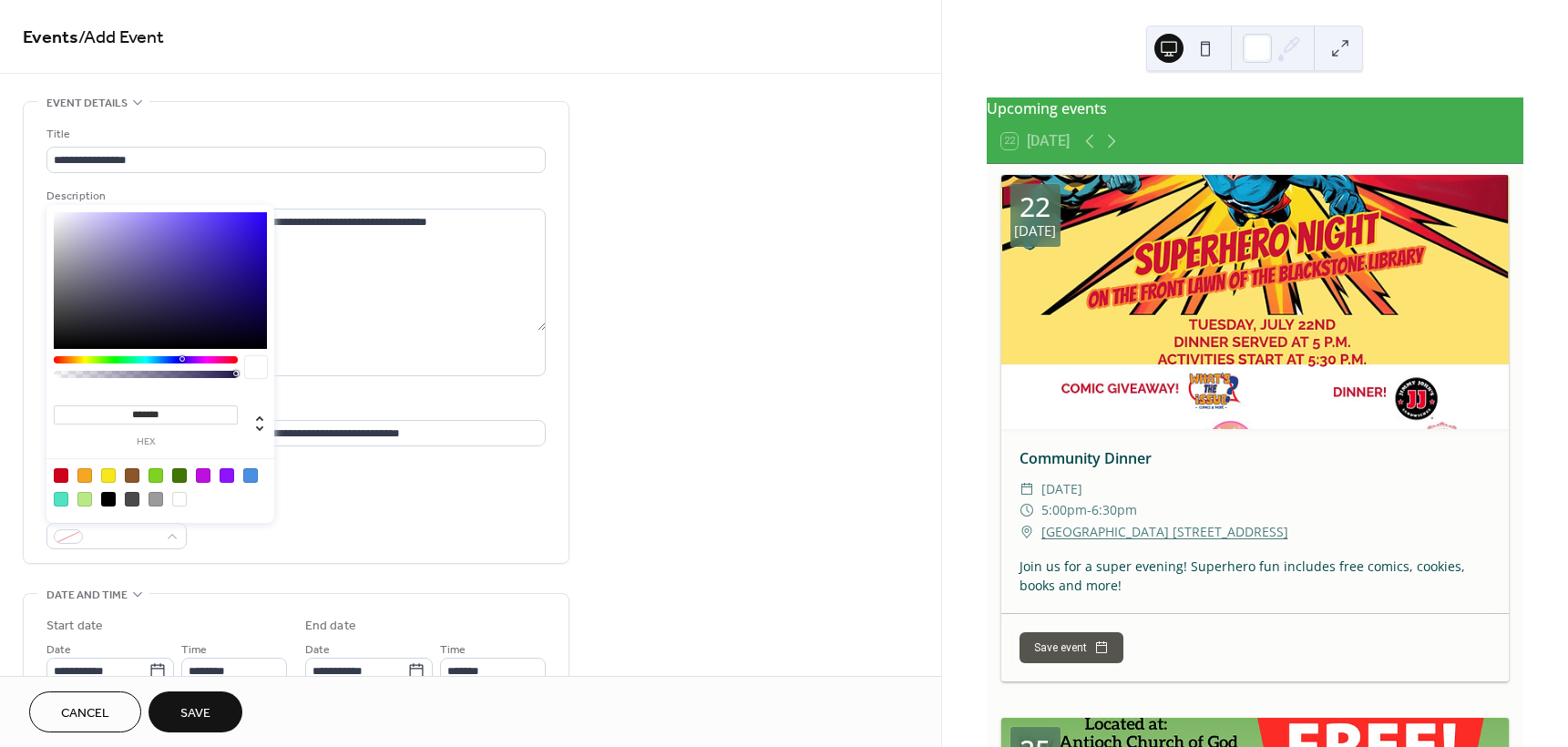 click at bounding box center [227, 476] 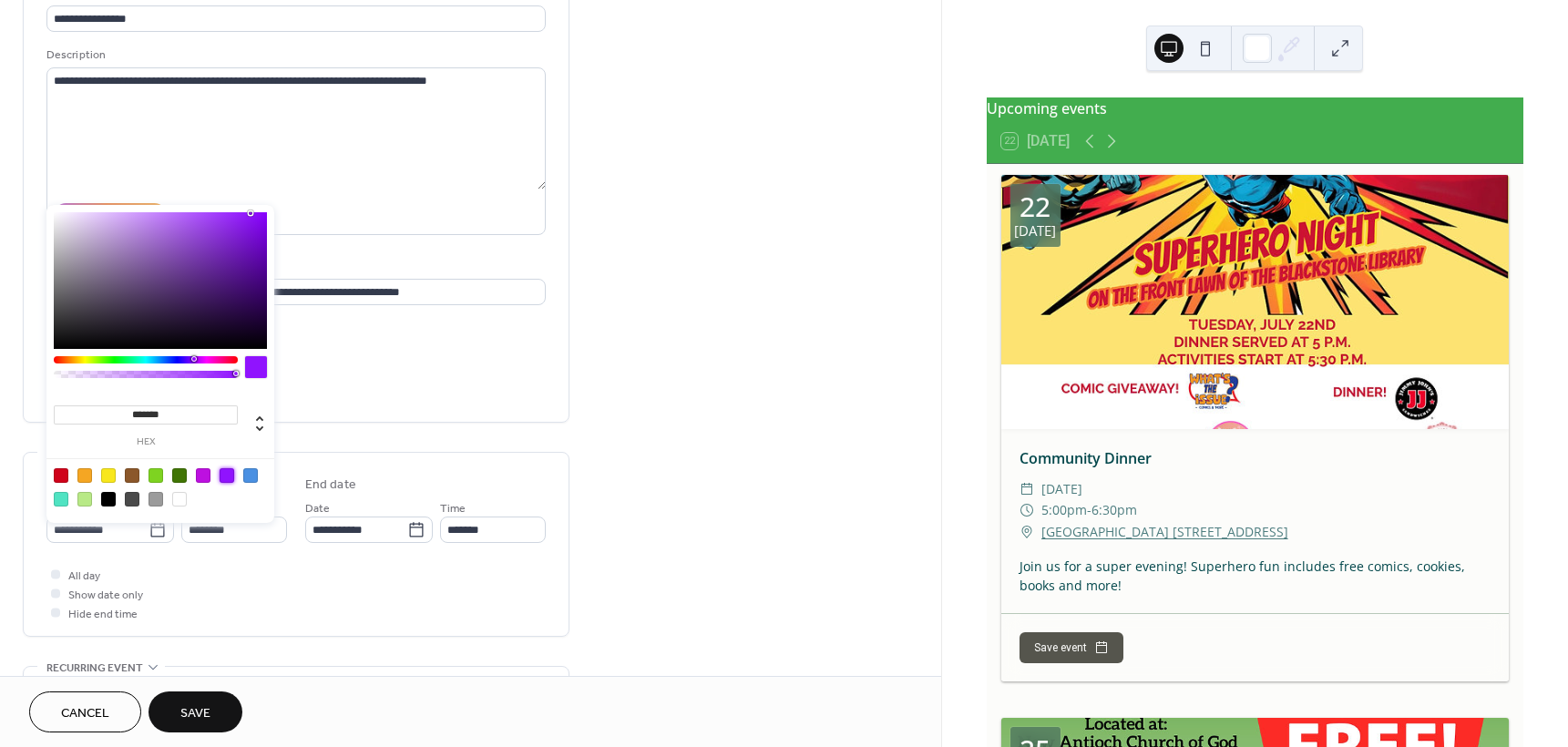 scroll, scrollTop: 182, scrollLeft: 0, axis: vertical 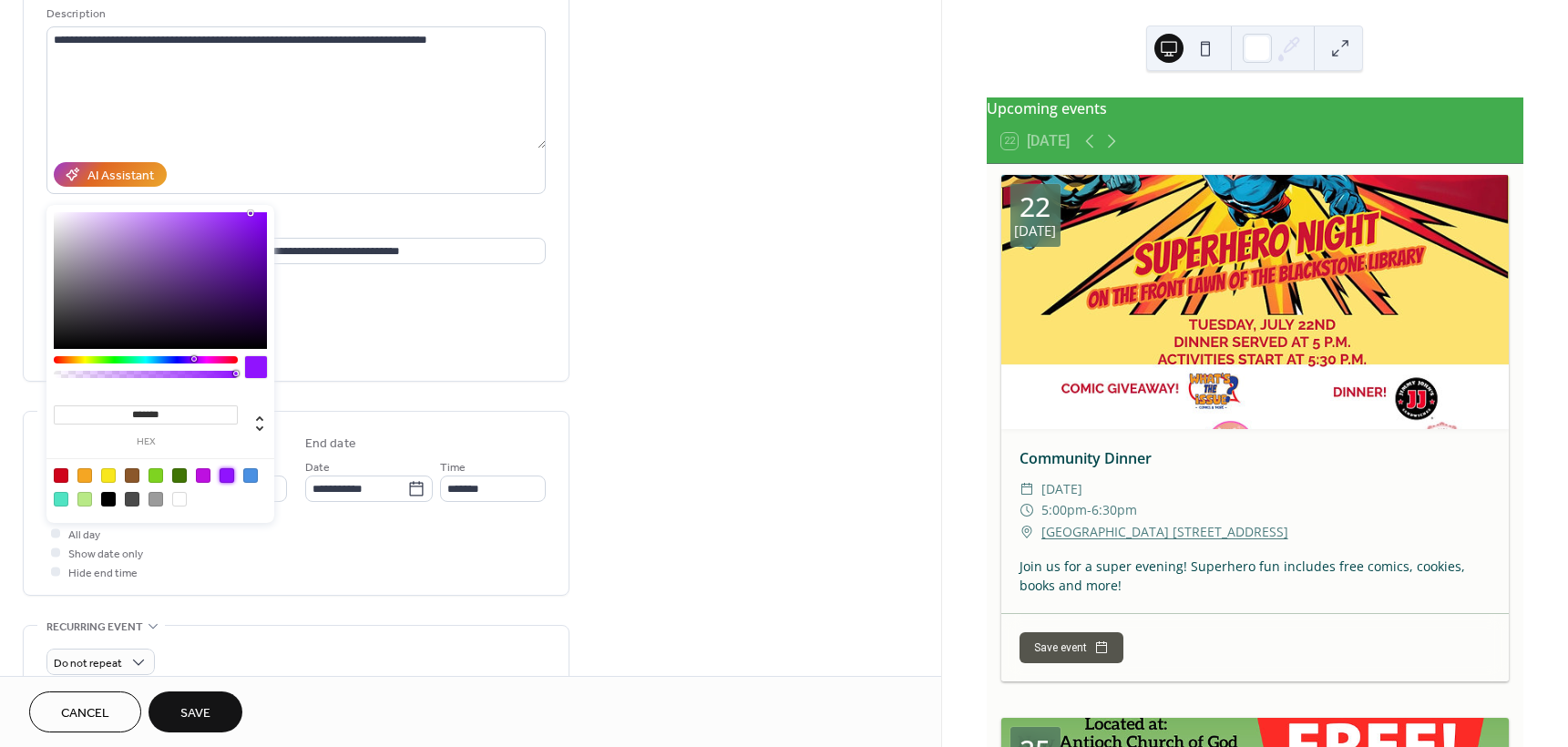 drag, startPoint x: 436, startPoint y: 571, endPoint x: 425, endPoint y: 548, distance: 25.495 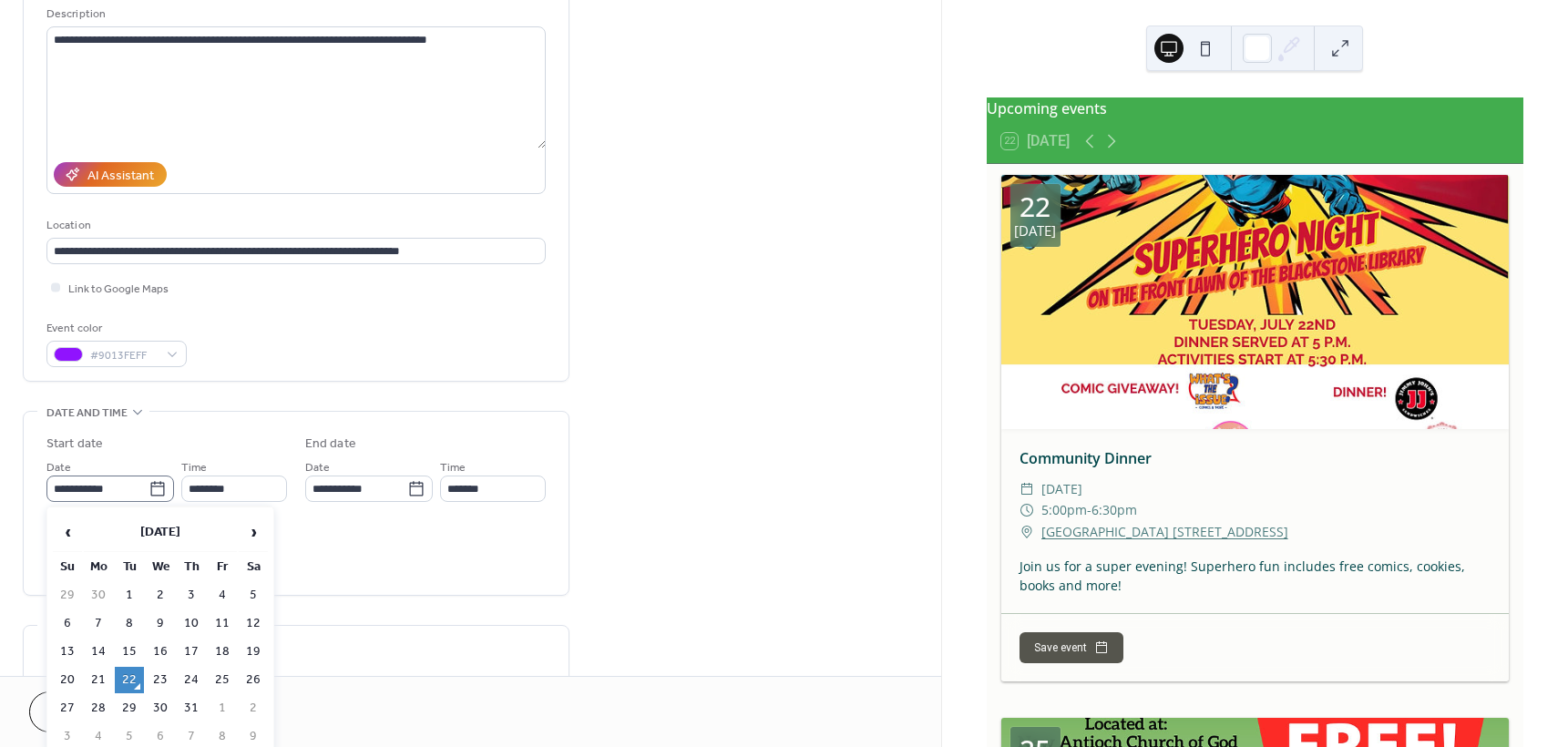click 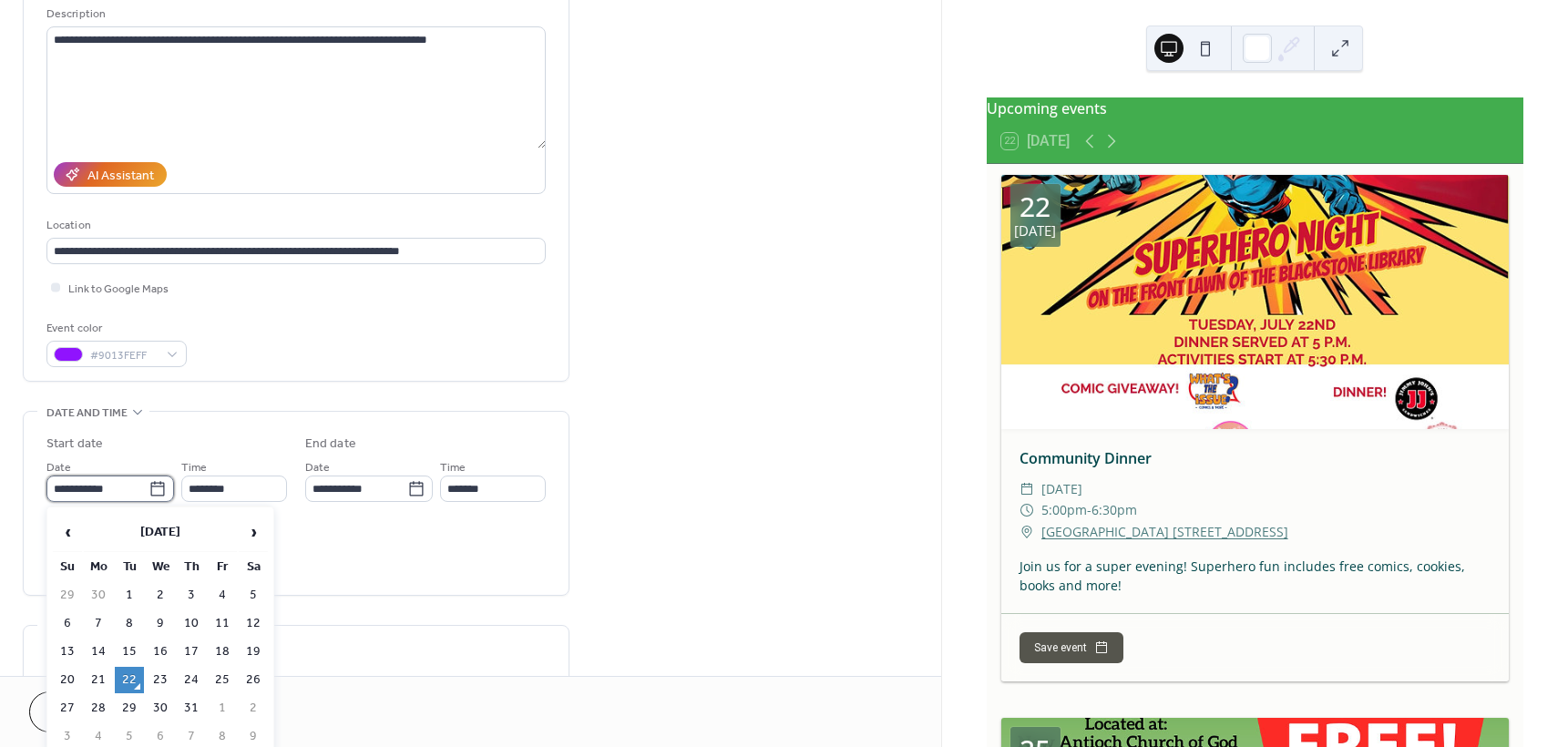 click on "**********" at bounding box center (97, 488) 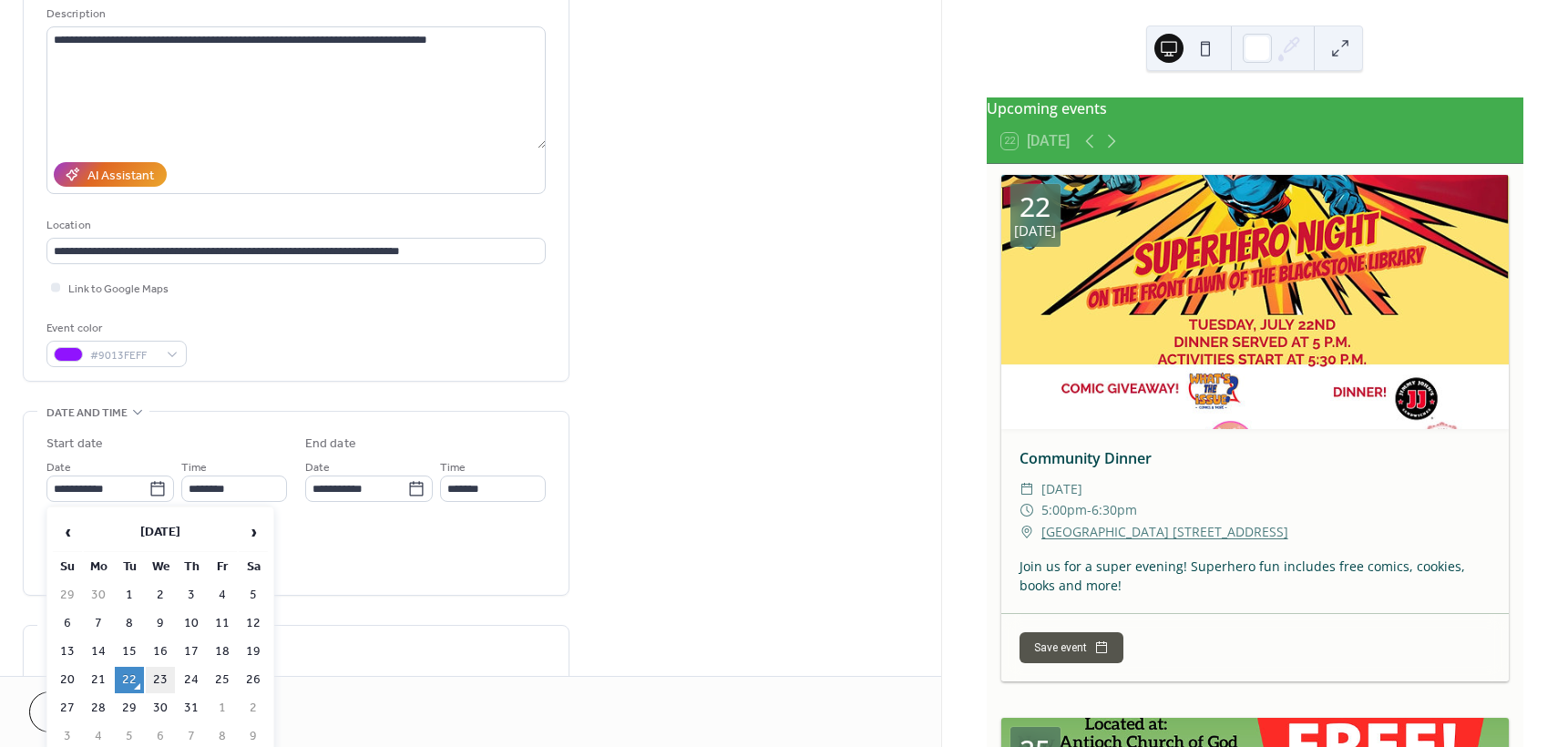 click on "23" at bounding box center [160, 680] 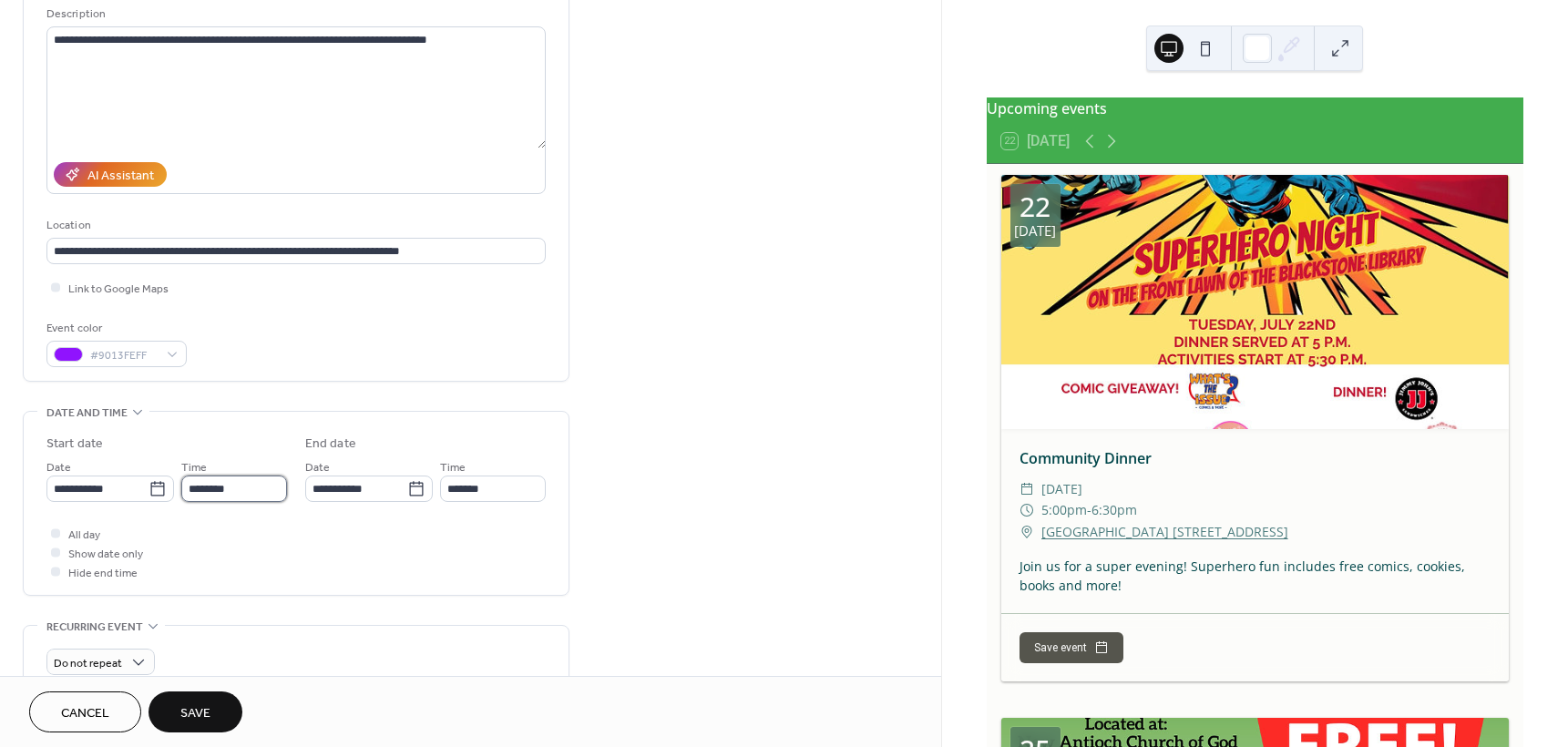 click on "********" at bounding box center [234, 488] 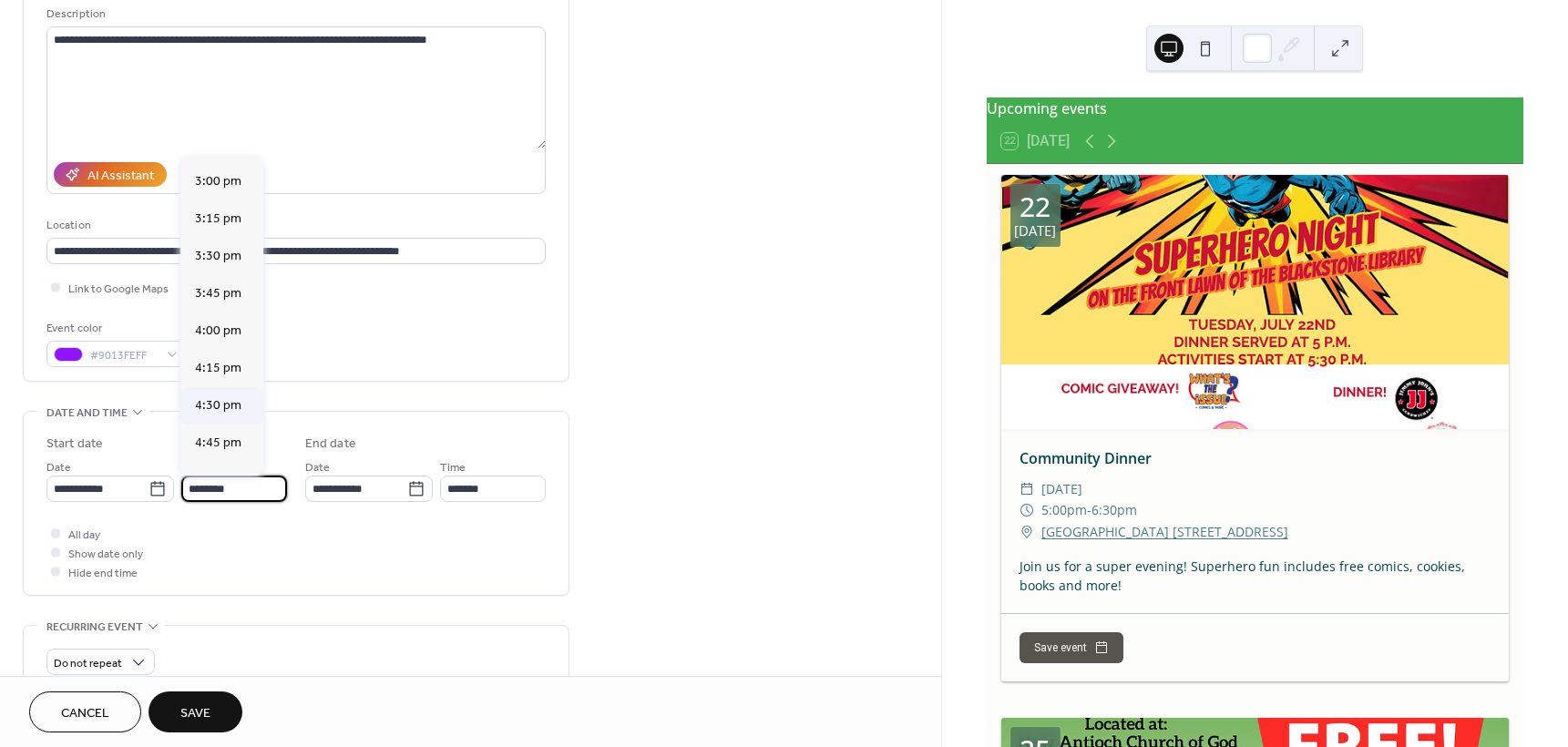 scroll, scrollTop: 2248, scrollLeft: 0, axis: vertical 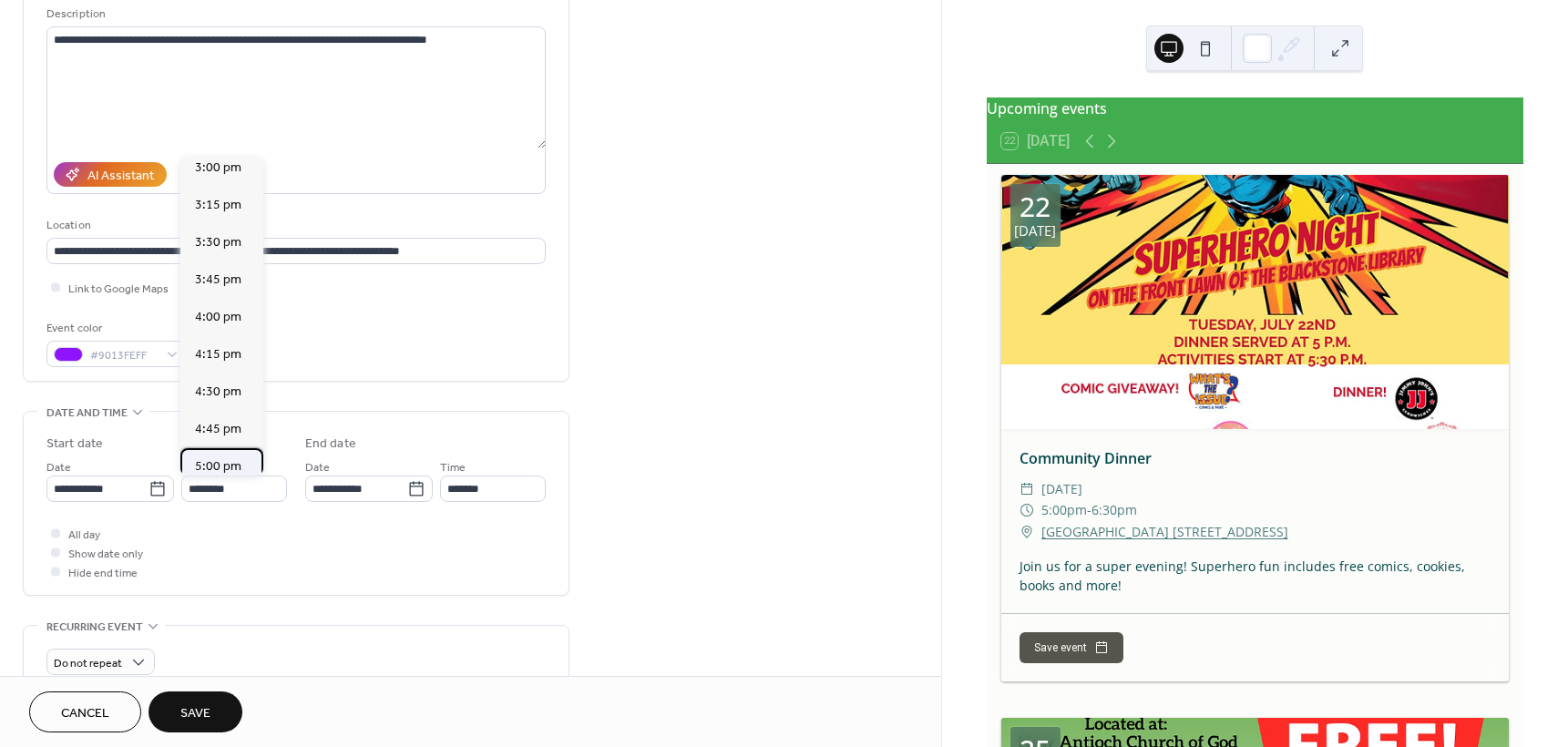click on "5:00 pm" at bounding box center (218, 466) 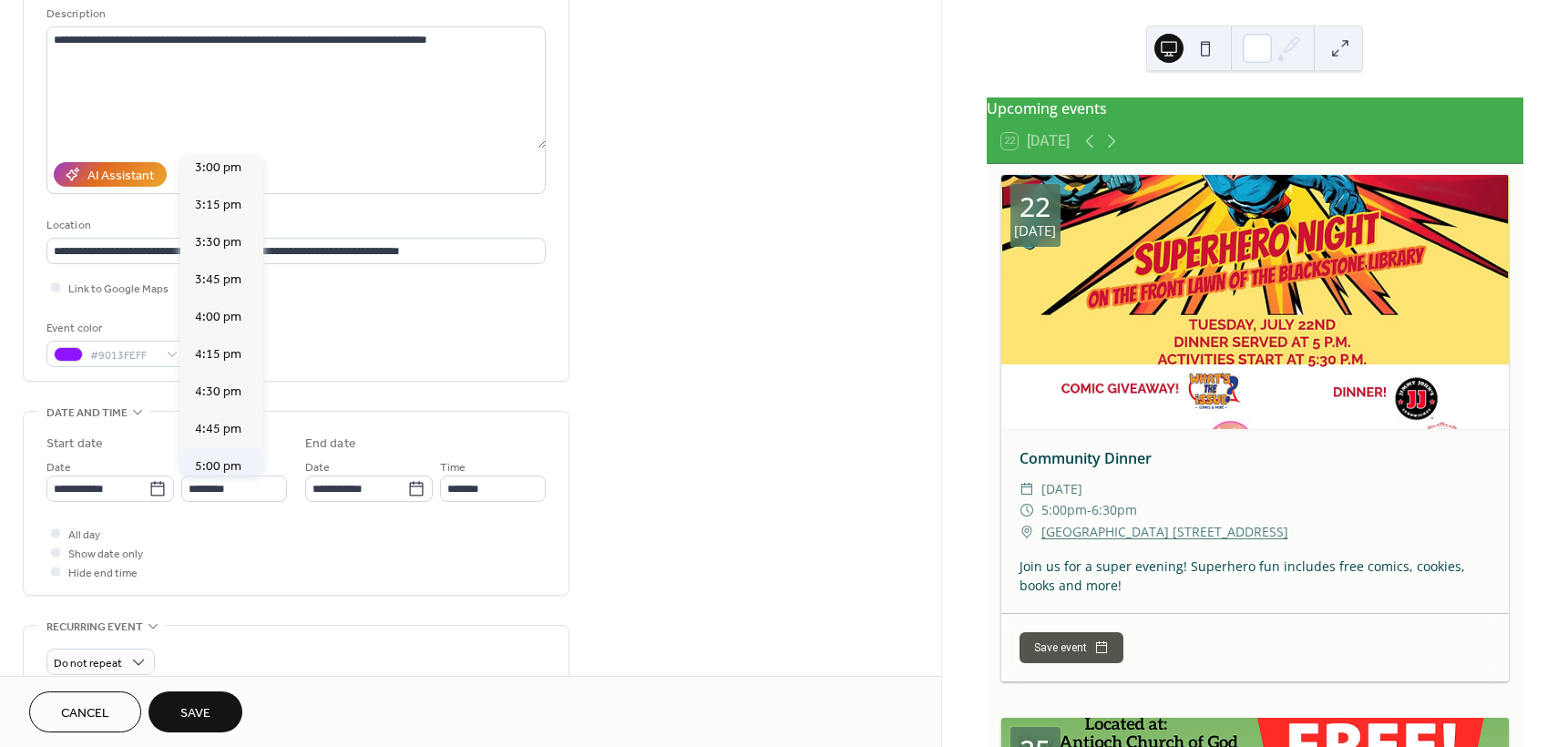 type on "*******" 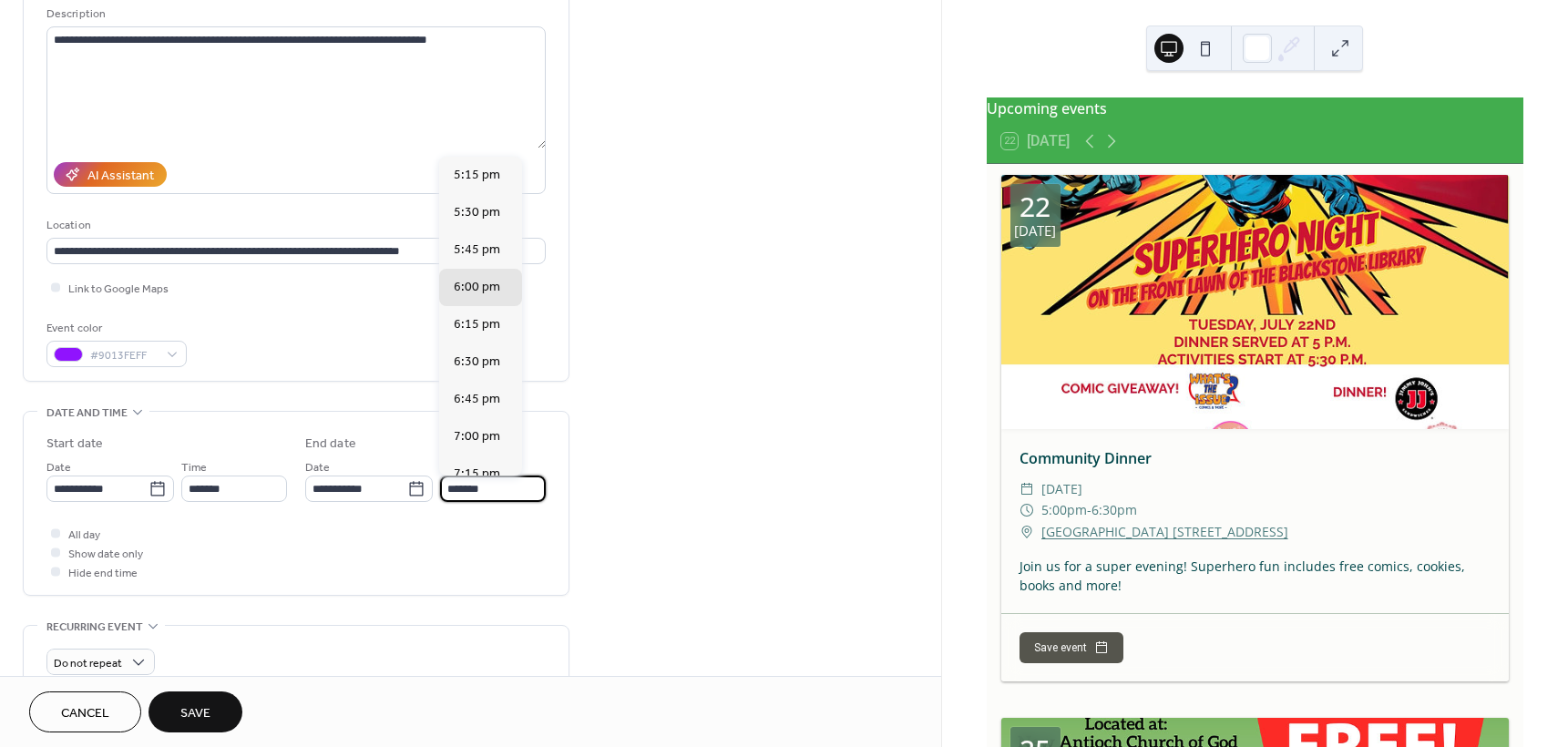 click on "*******" at bounding box center (493, 488) 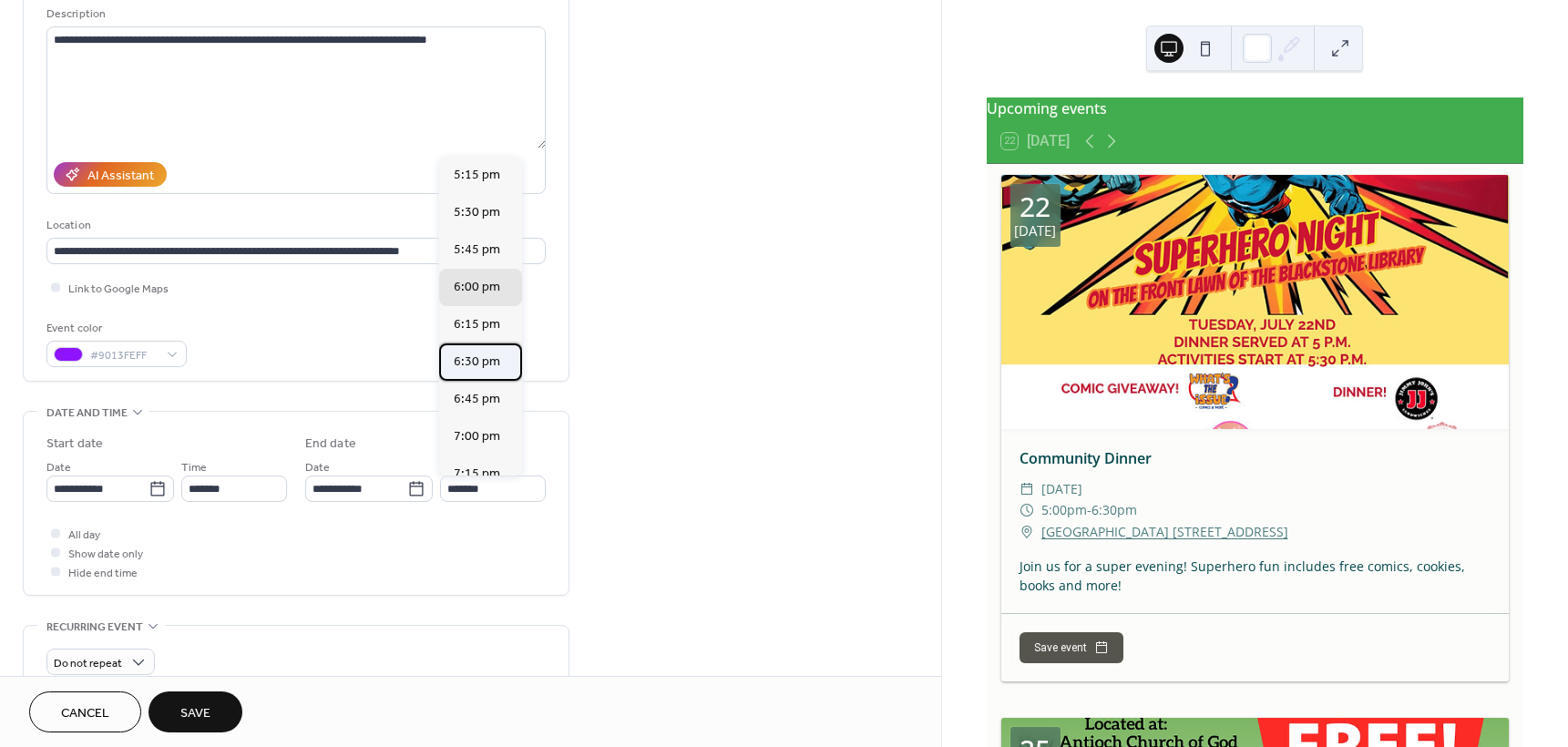 click on "6:30 pm" at bounding box center (477, 362) 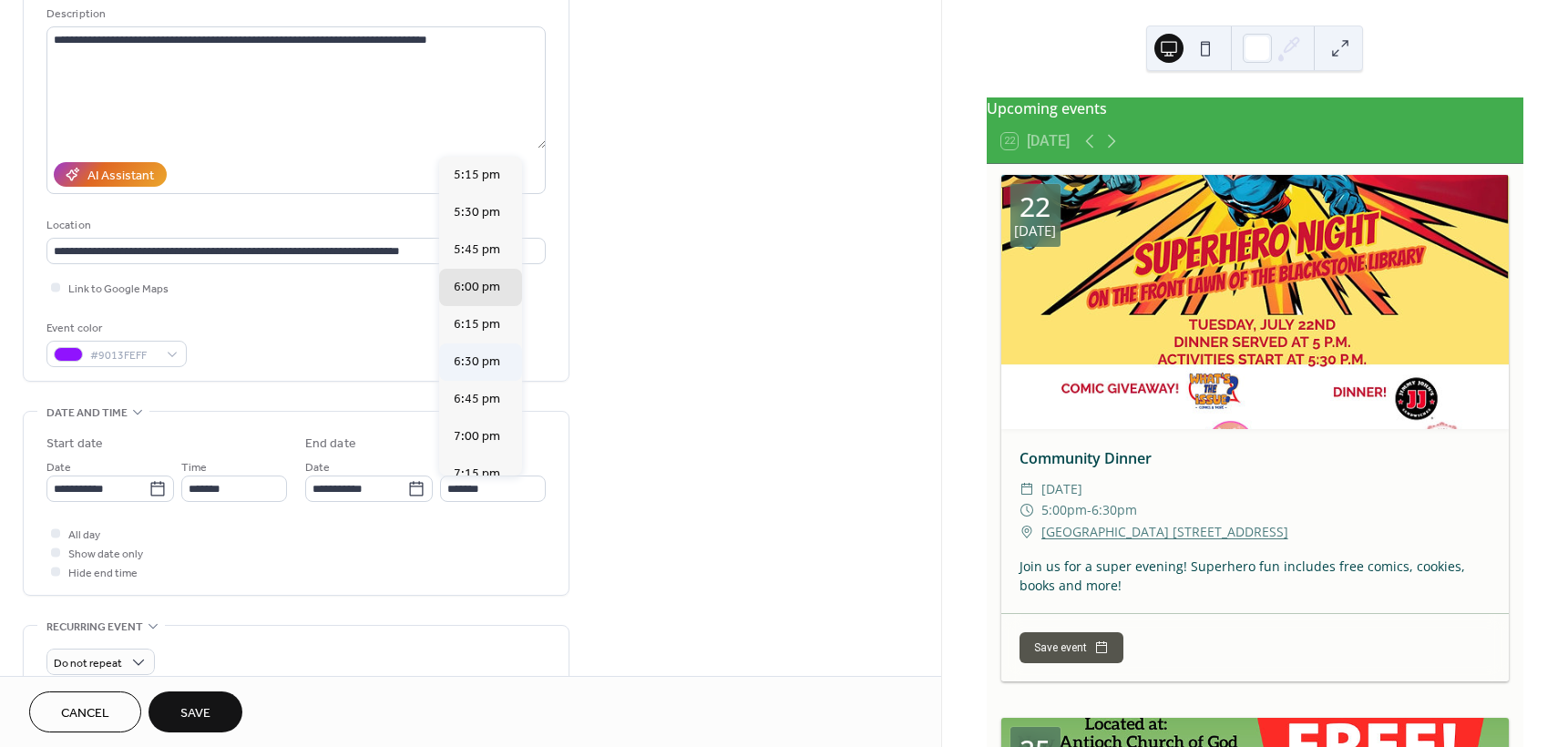 type on "*******" 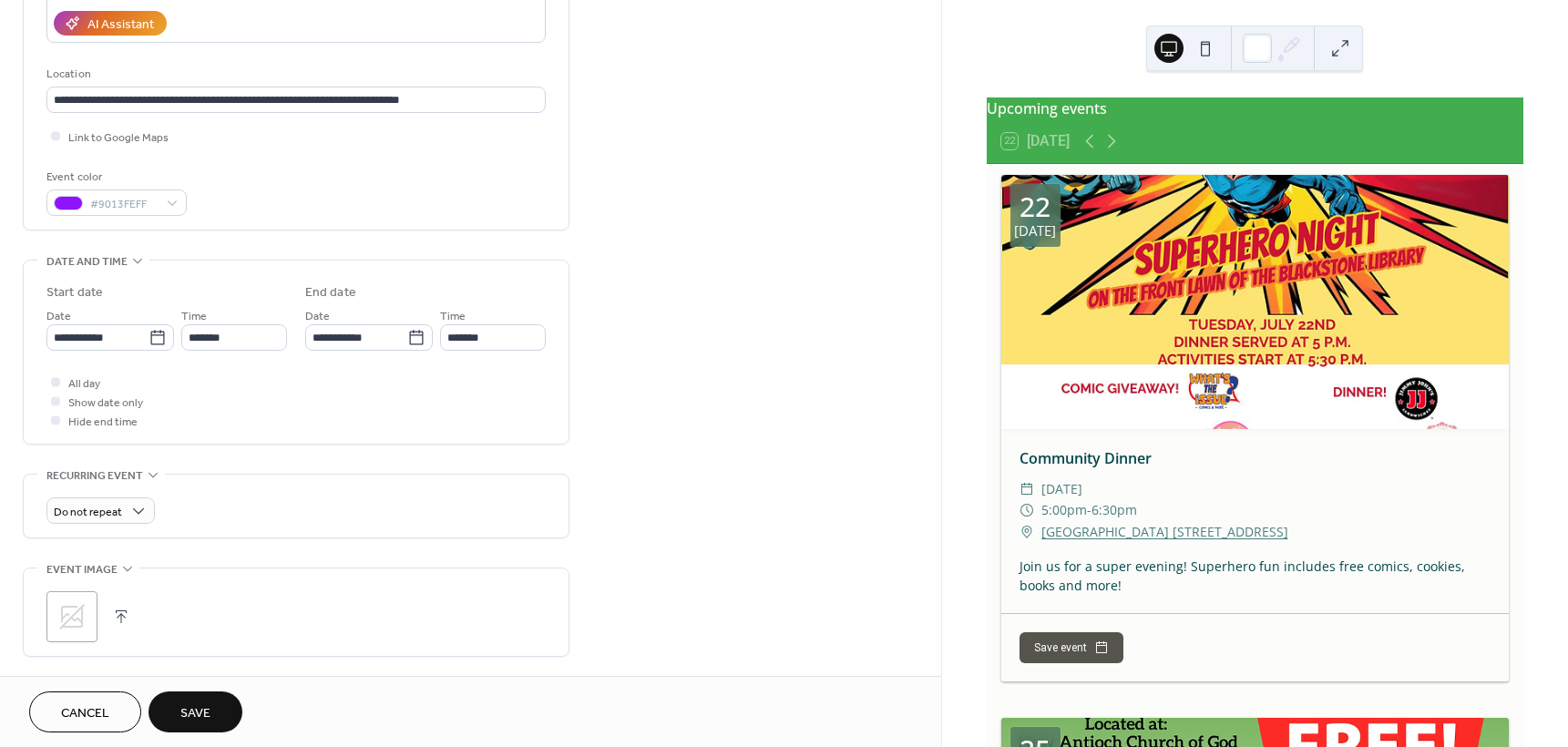 scroll, scrollTop: 364, scrollLeft: 0, axis: vertical 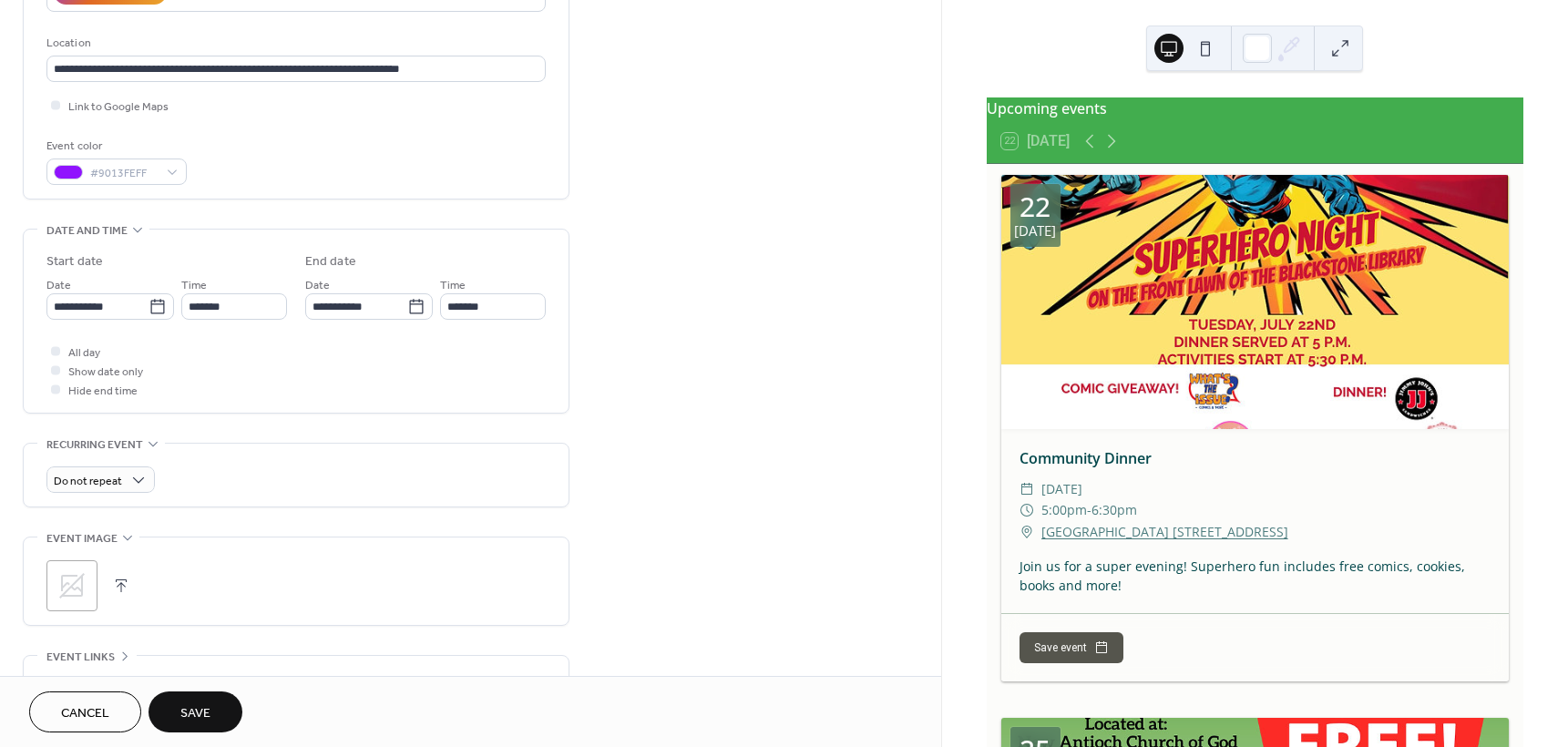 click 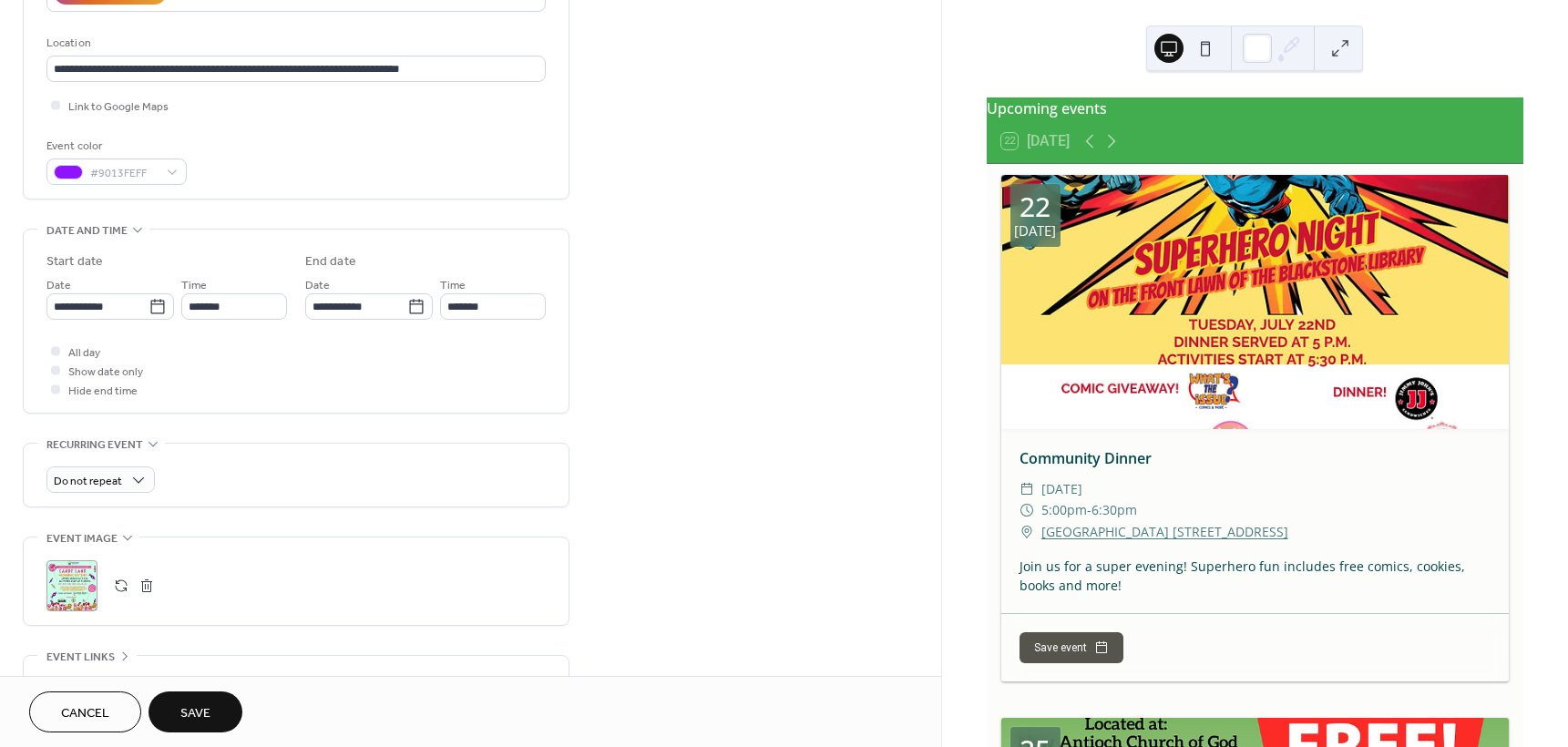 click on "Save" at bounding box center (195, 711) 